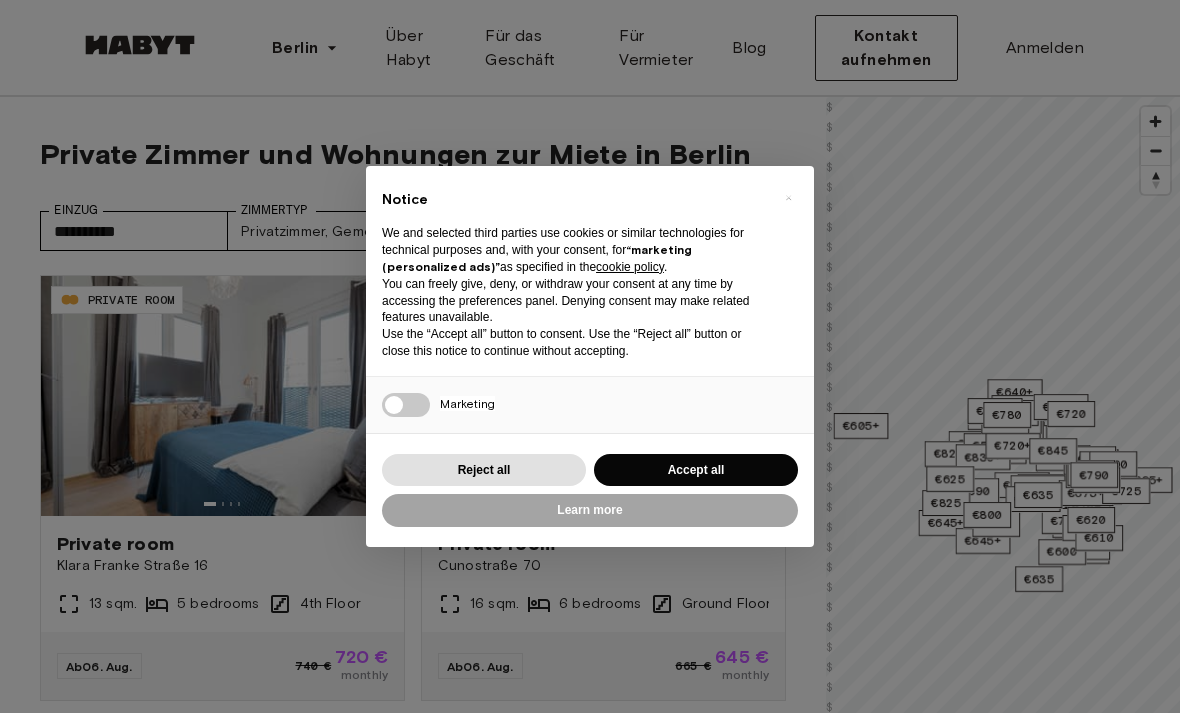 scroll, scrollTop: 0, scrollLeft: 0, axis: both 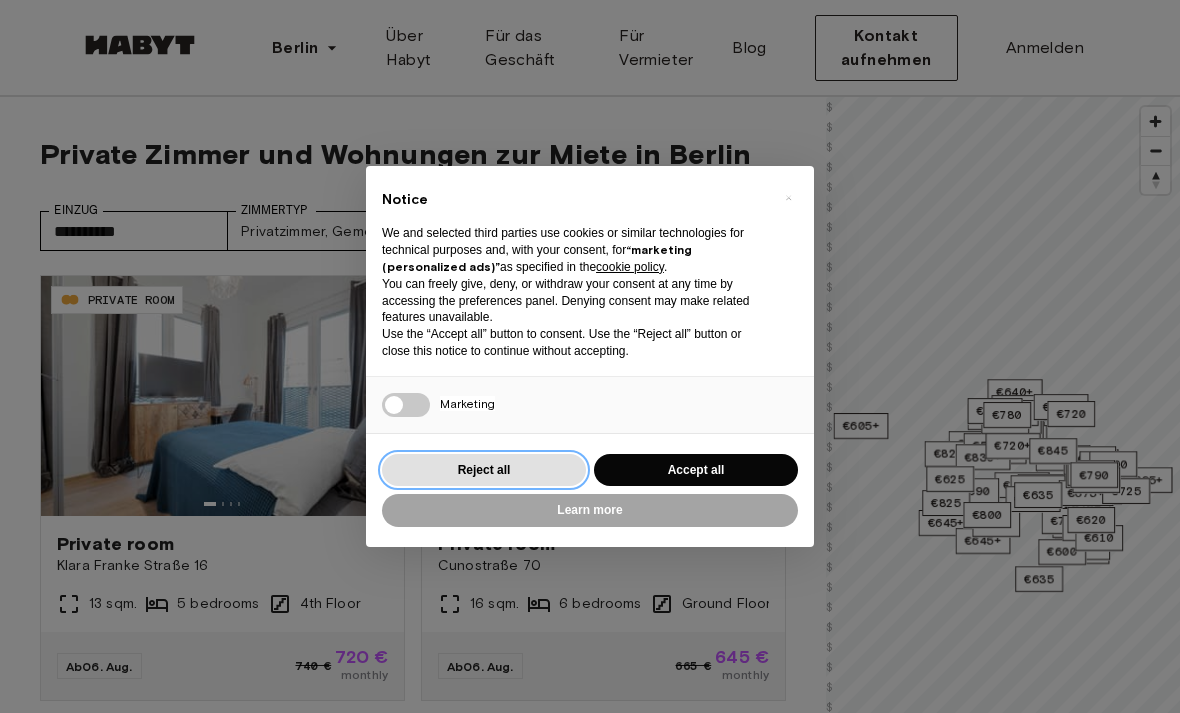 click on "Reject all" at bounding box center (484, 470) 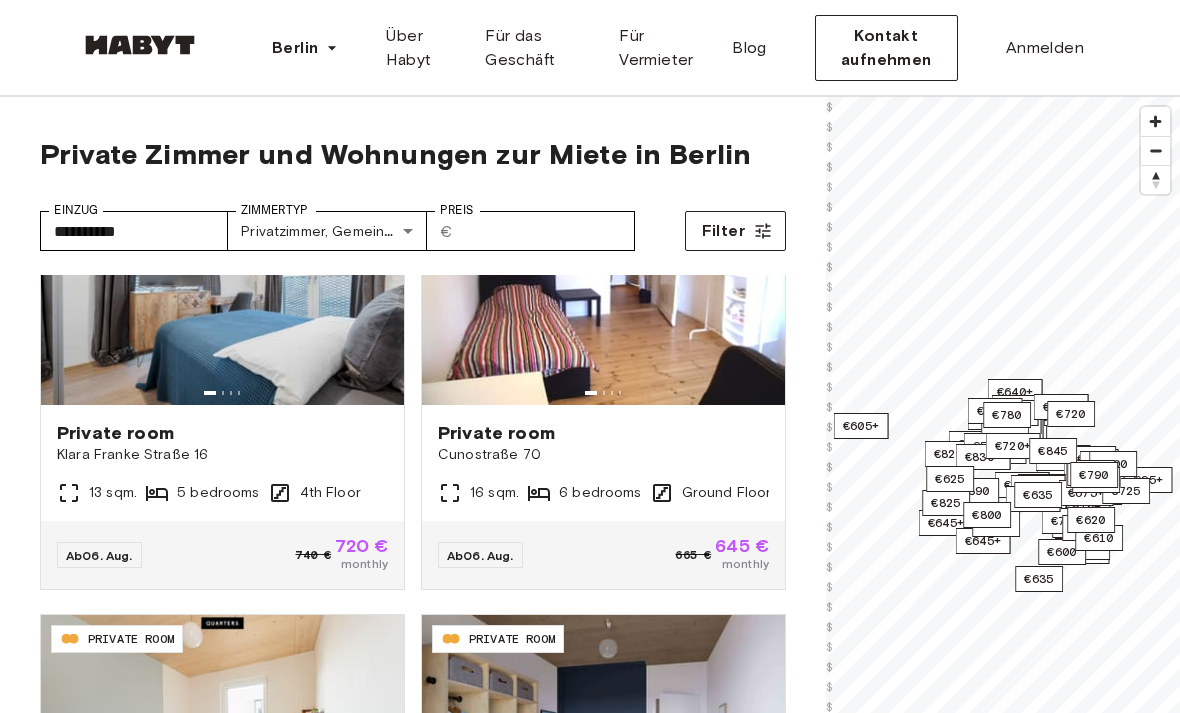 scroll, scrollTop: 123, scrollLeft: 0, axis: vertical 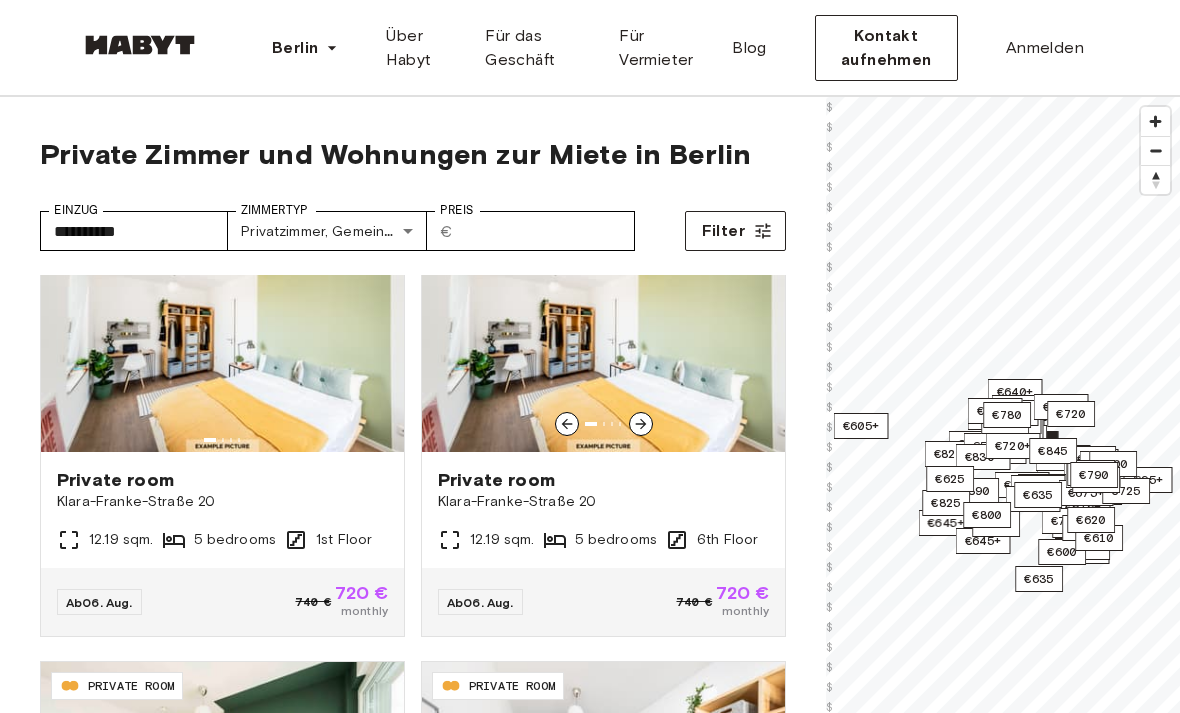 click at bounding box center (603, 332) 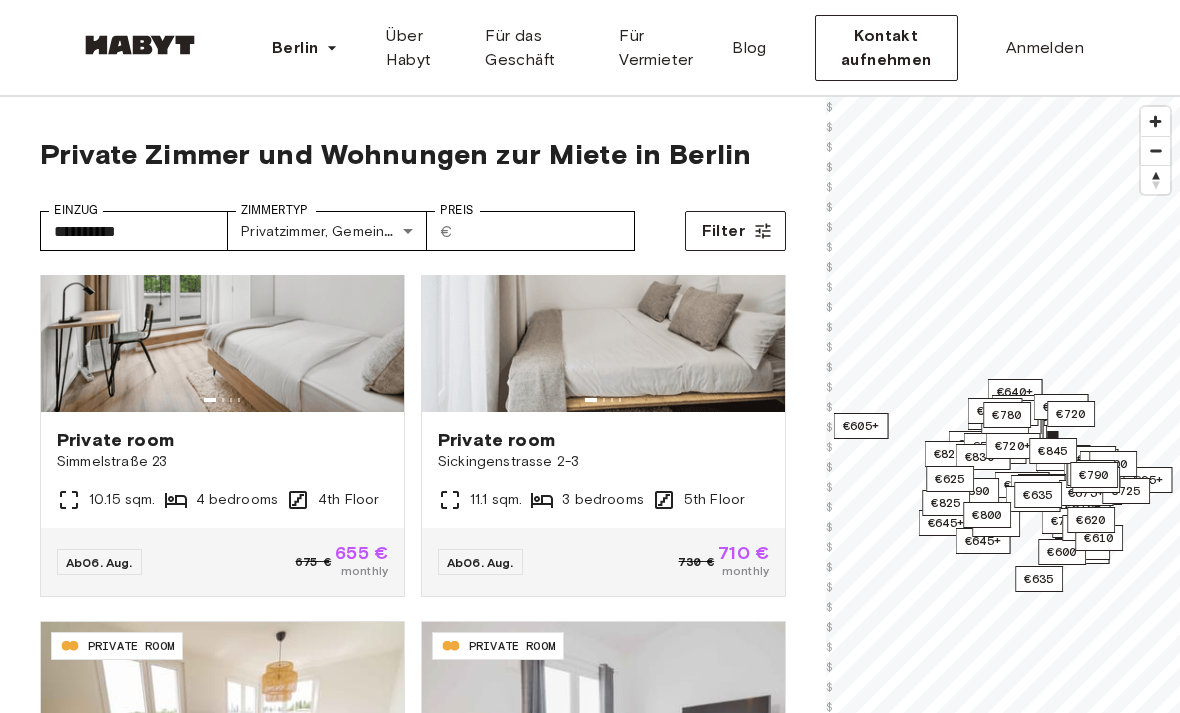 scroll, scrollTop: 2407, scrollLeft: 0, axis: vertical 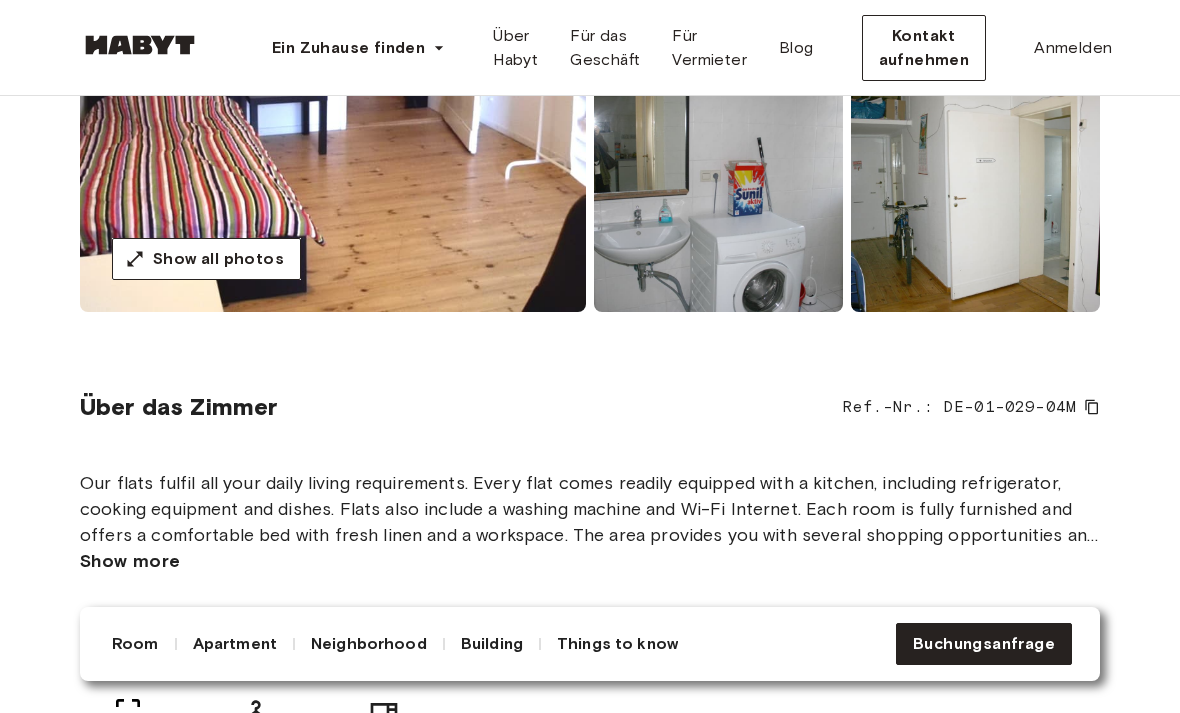 click on "Show more" at bounding box center [130, 561] 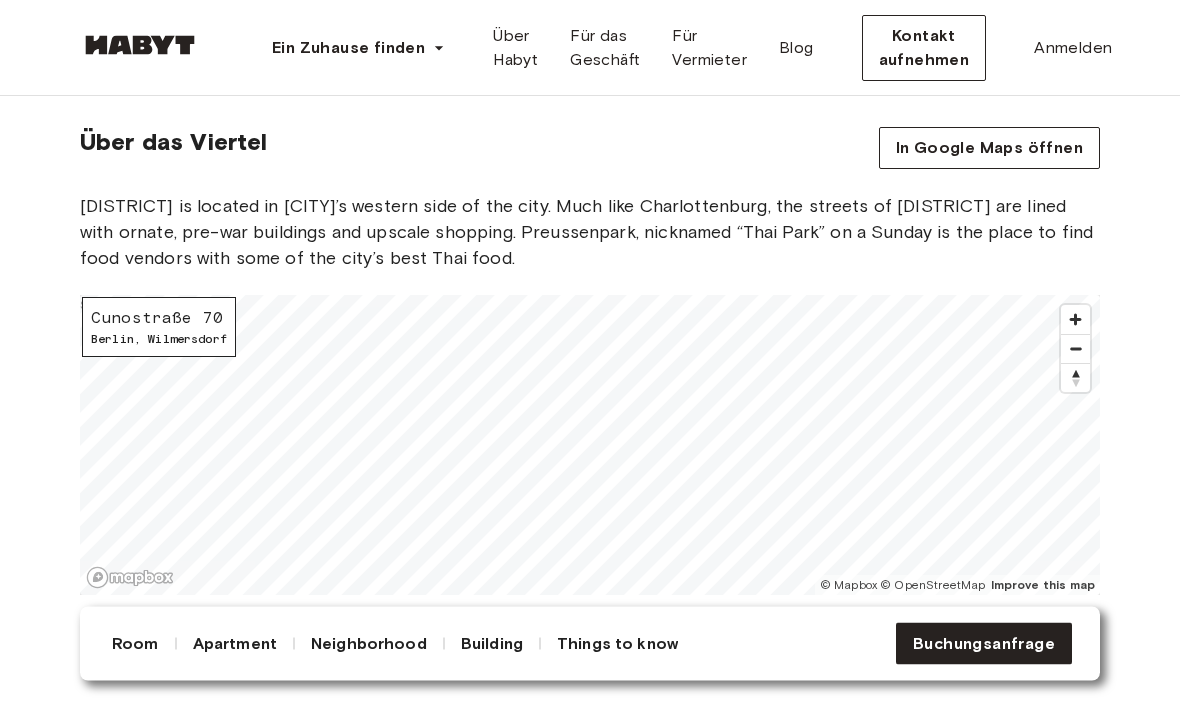 scroll, scrollTop: 2488, scrollLeft: 0, axis: vertical 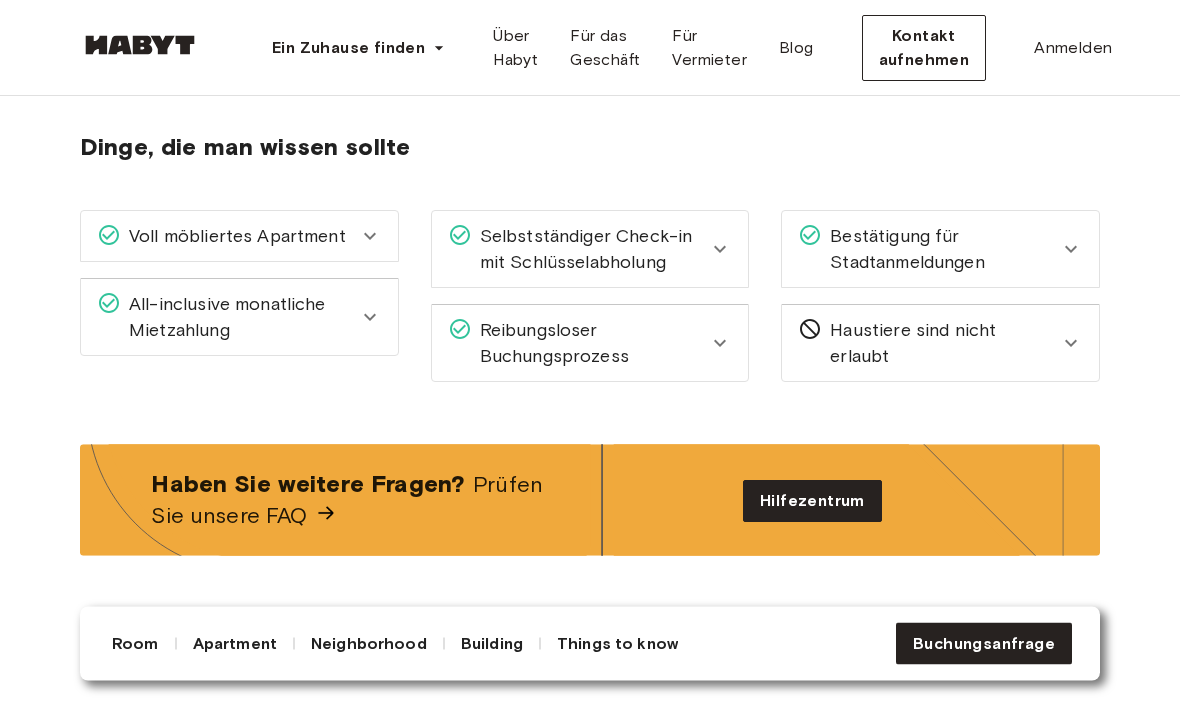 click 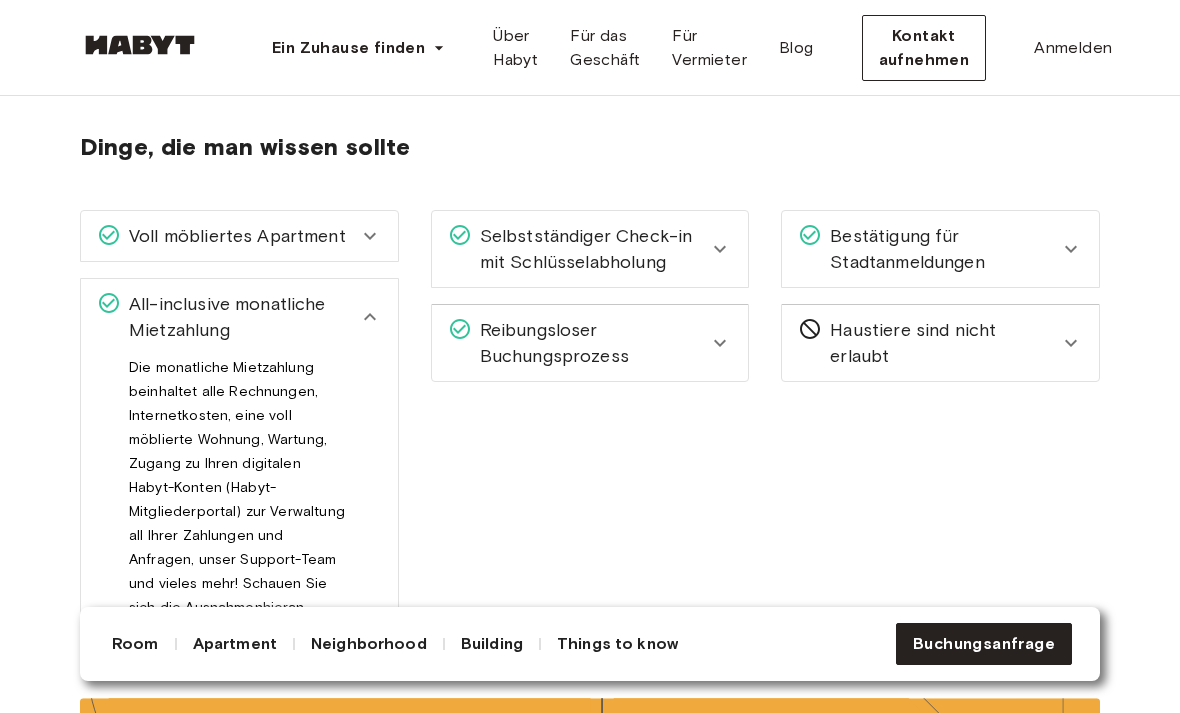click on "Reibungsloser Buchungsprozess" at bounding box center [590, 343] 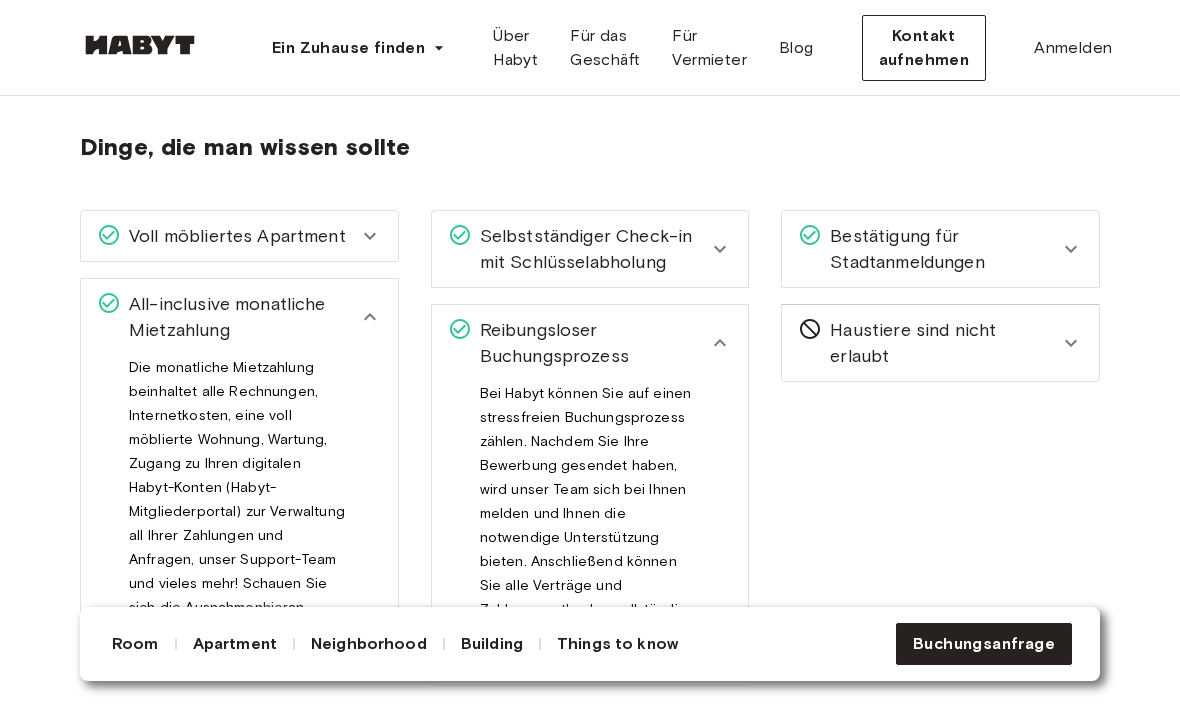 click on "Selbstständiger Check-in mit Schlüsselabholung" at bounding box center (590, 249) 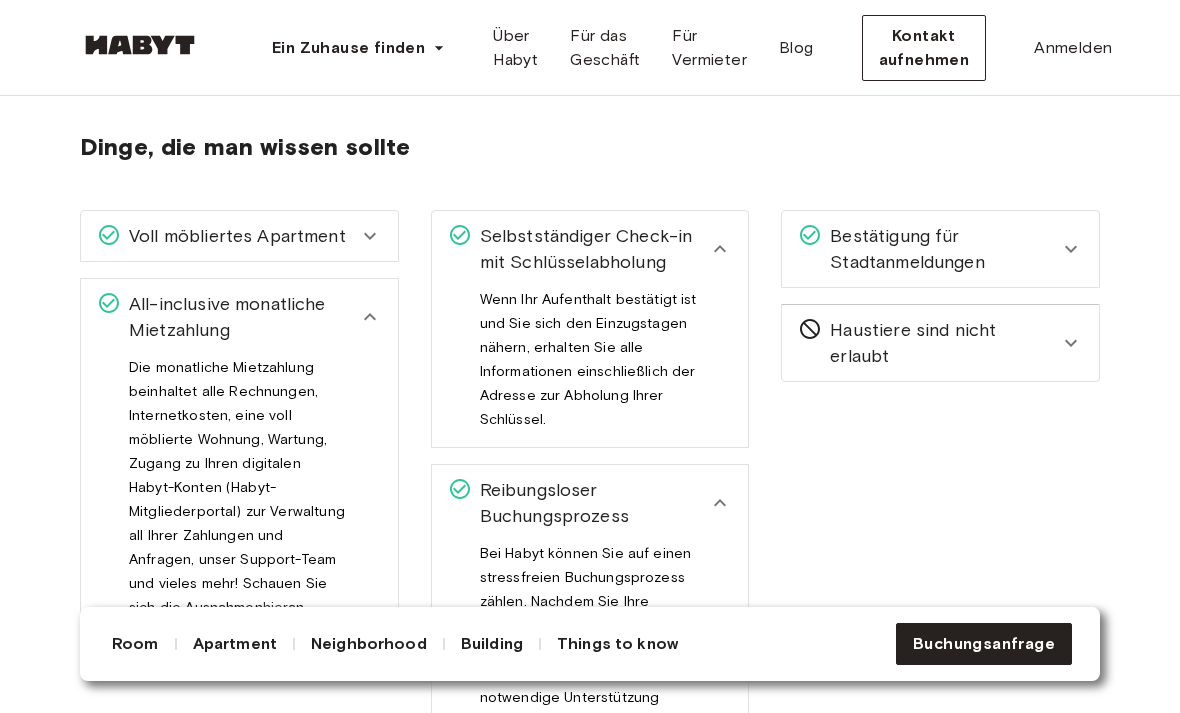 click on "Bestätigung für Stadtanmeldungen" at bounding box center (940, 249) 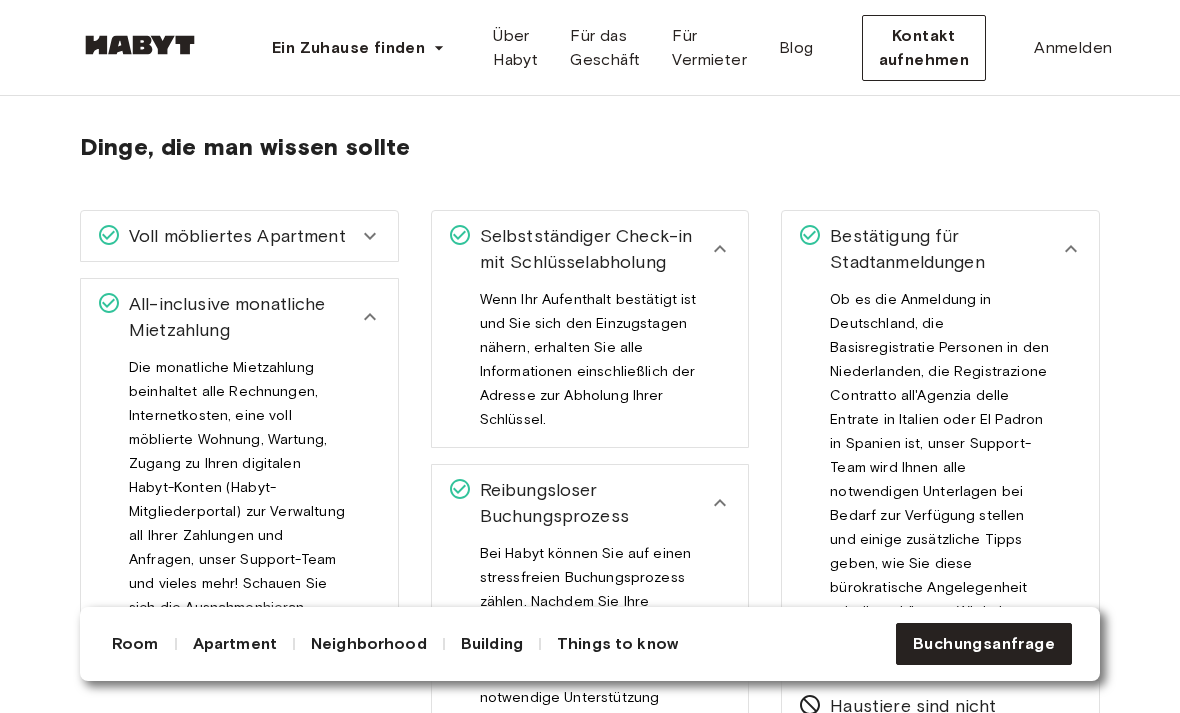 click 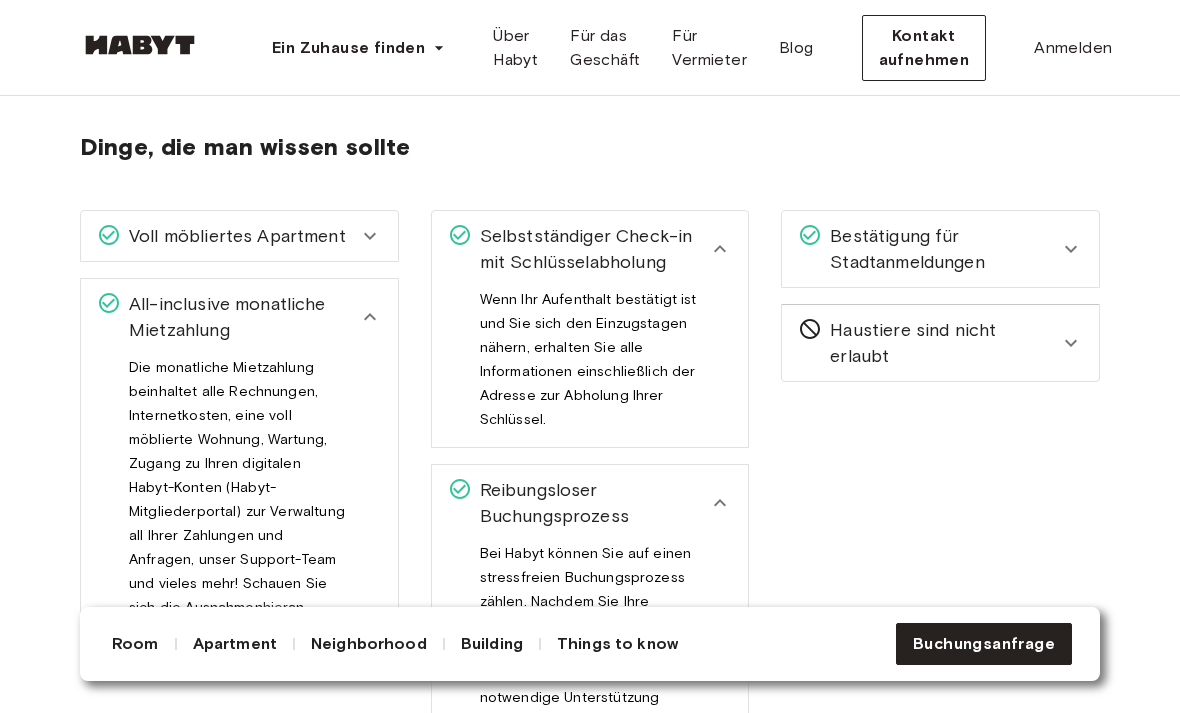 click on "Voll möbliertes Apartment" at bounding box center [233, 236] 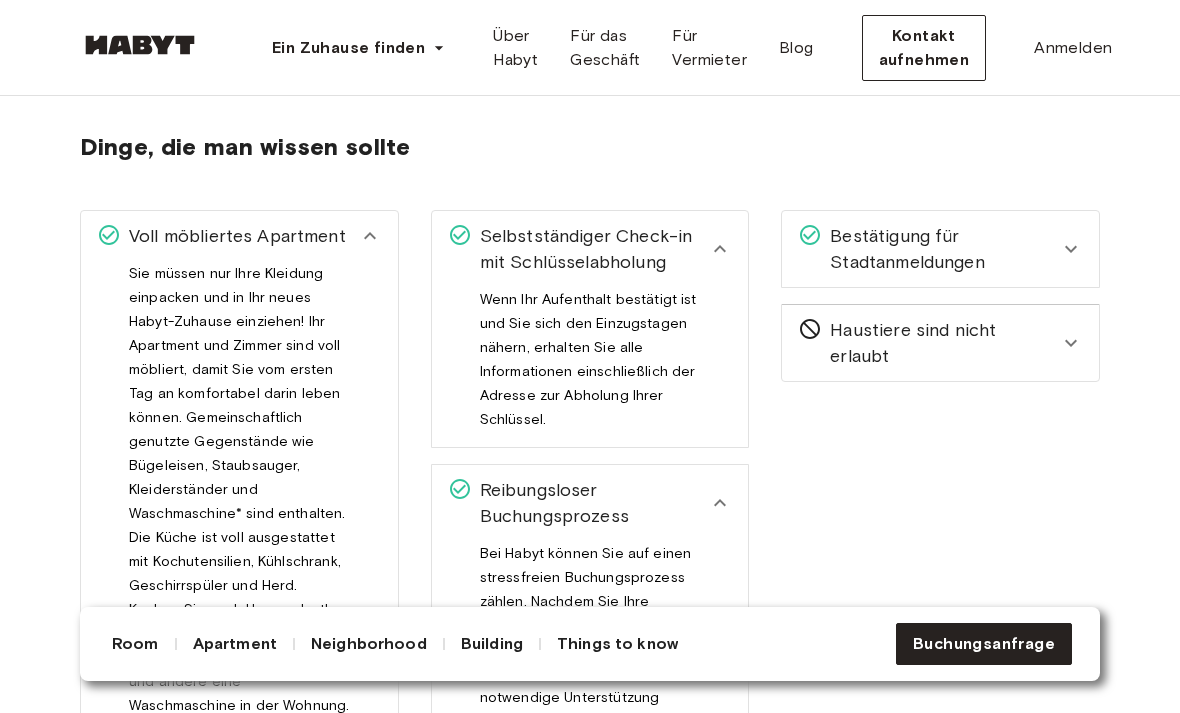 click on "Voll möbliertes Apartment" at bounding box center [233, 236] 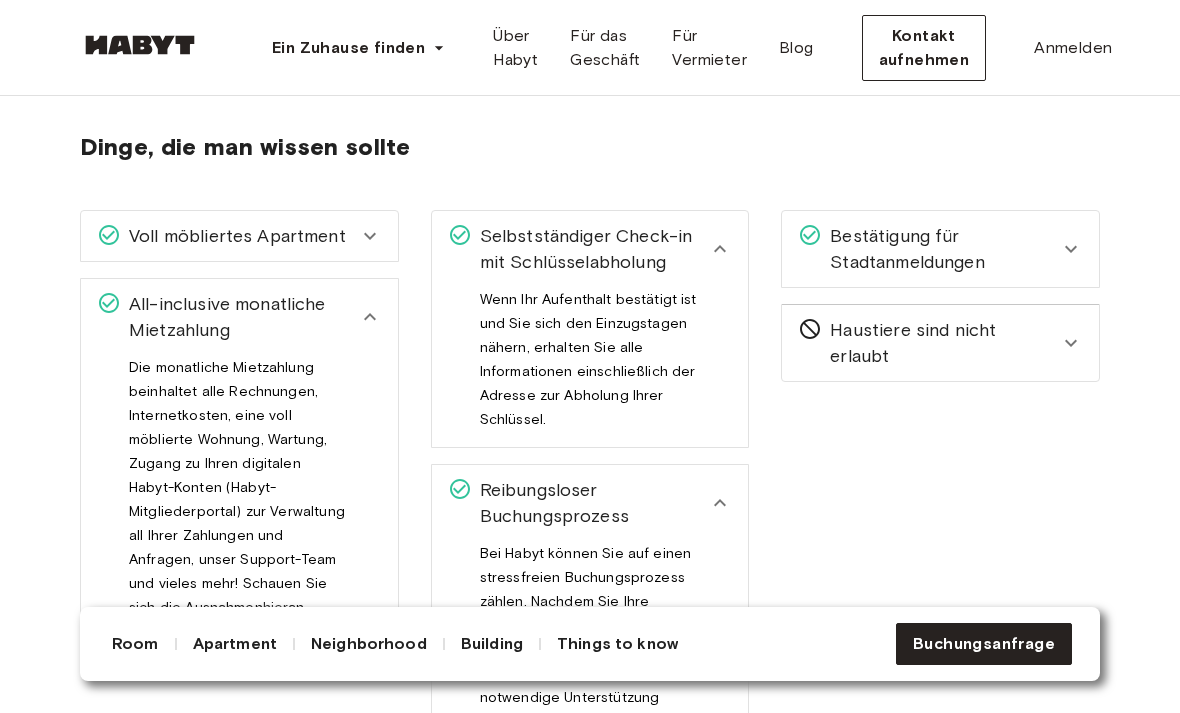 click on "Voll möbliertes Apartment" at bounding box center (233, 236) 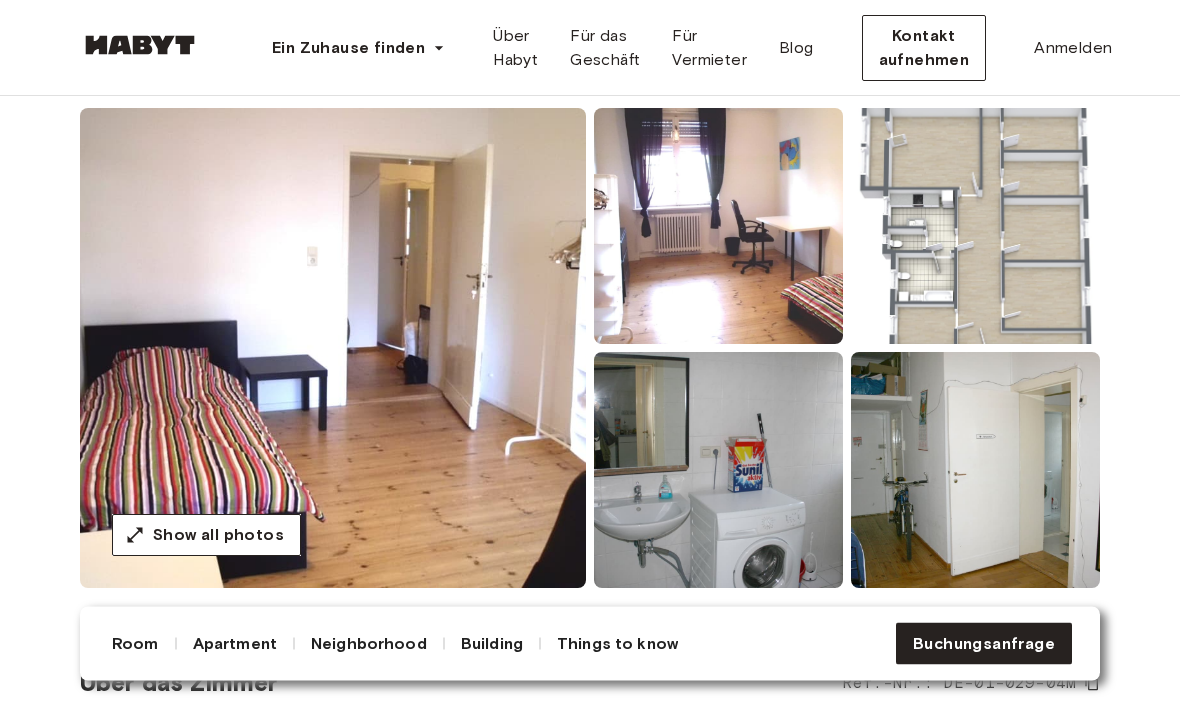 scroll, scrollTop: 153, scrollLeft: 0, axis: vertical 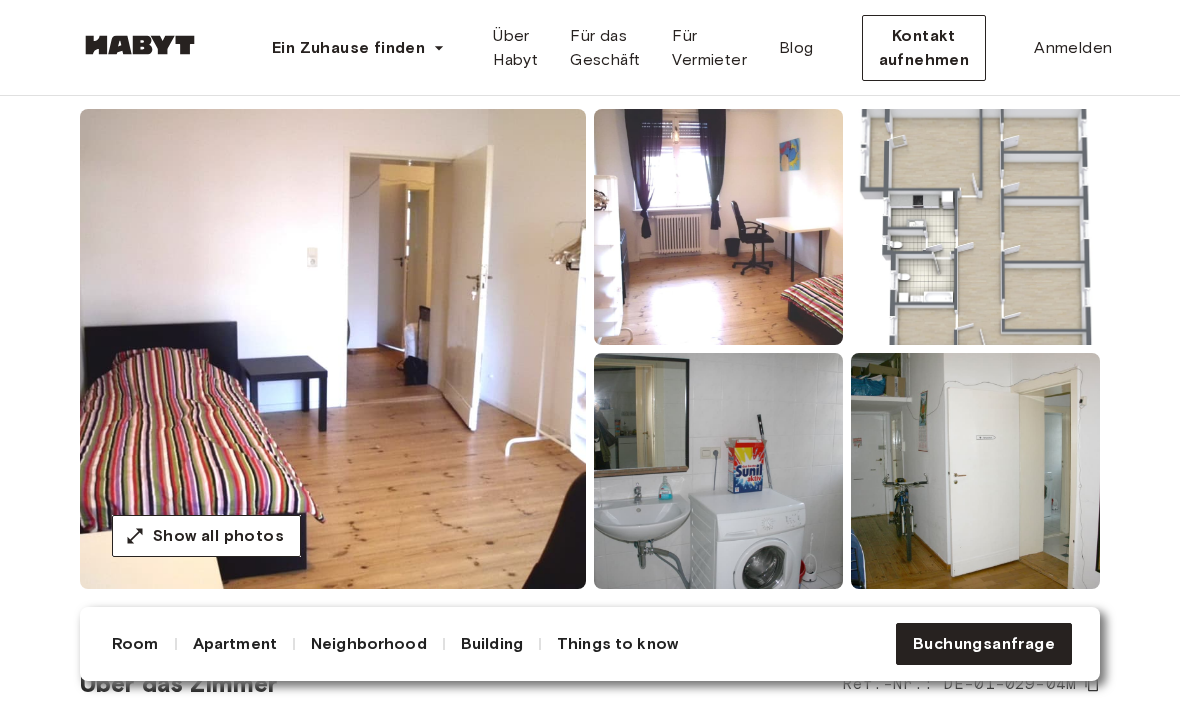 click on "Things to know" at bounding box center [617, 644] 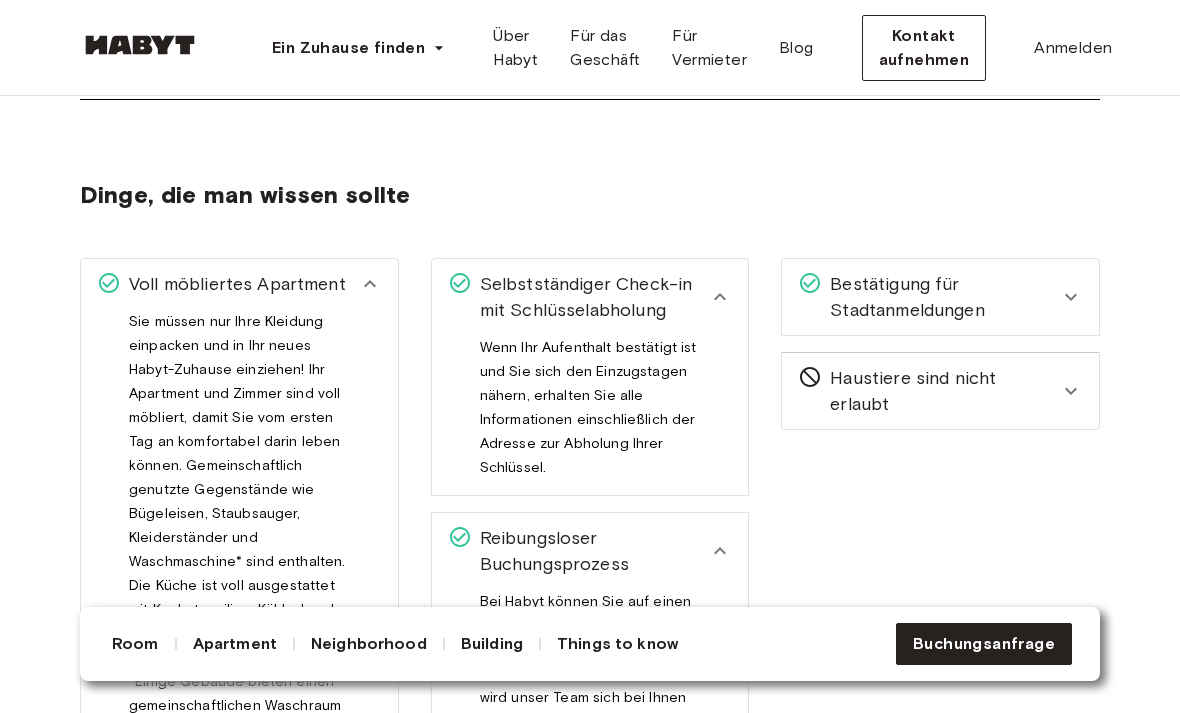 click on "Building" at bounding box center [492, 644] 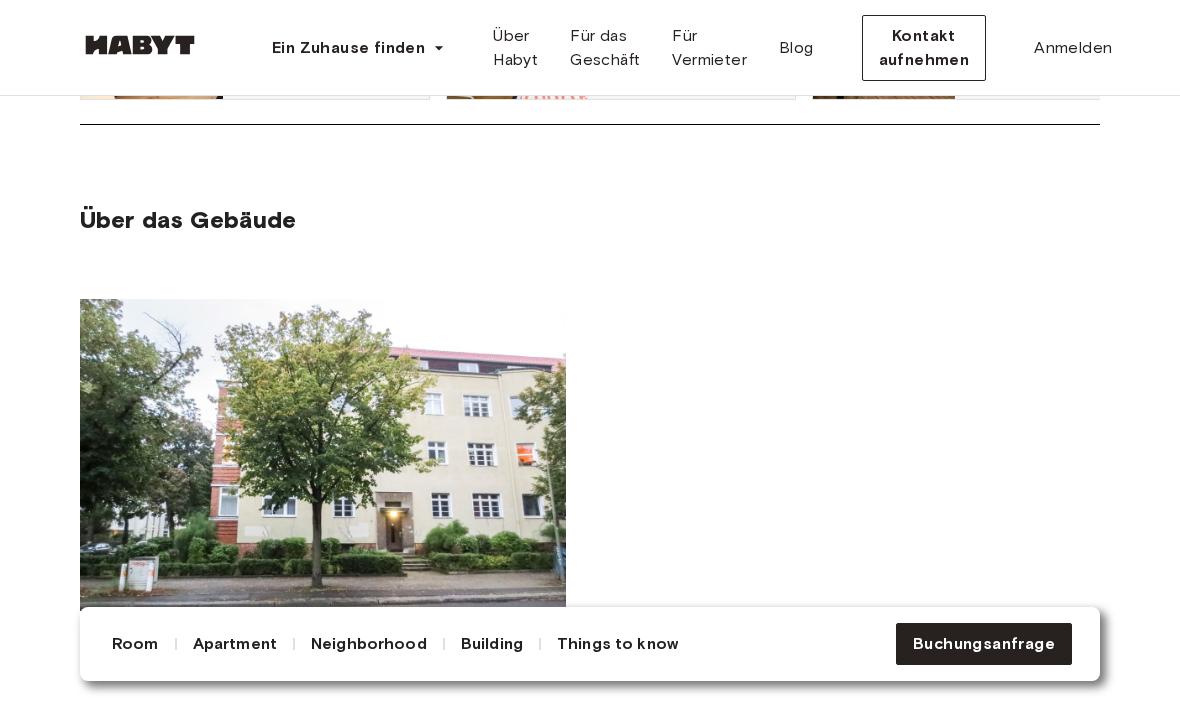 click on "Neighborhood" at bounding box center [369, 644] 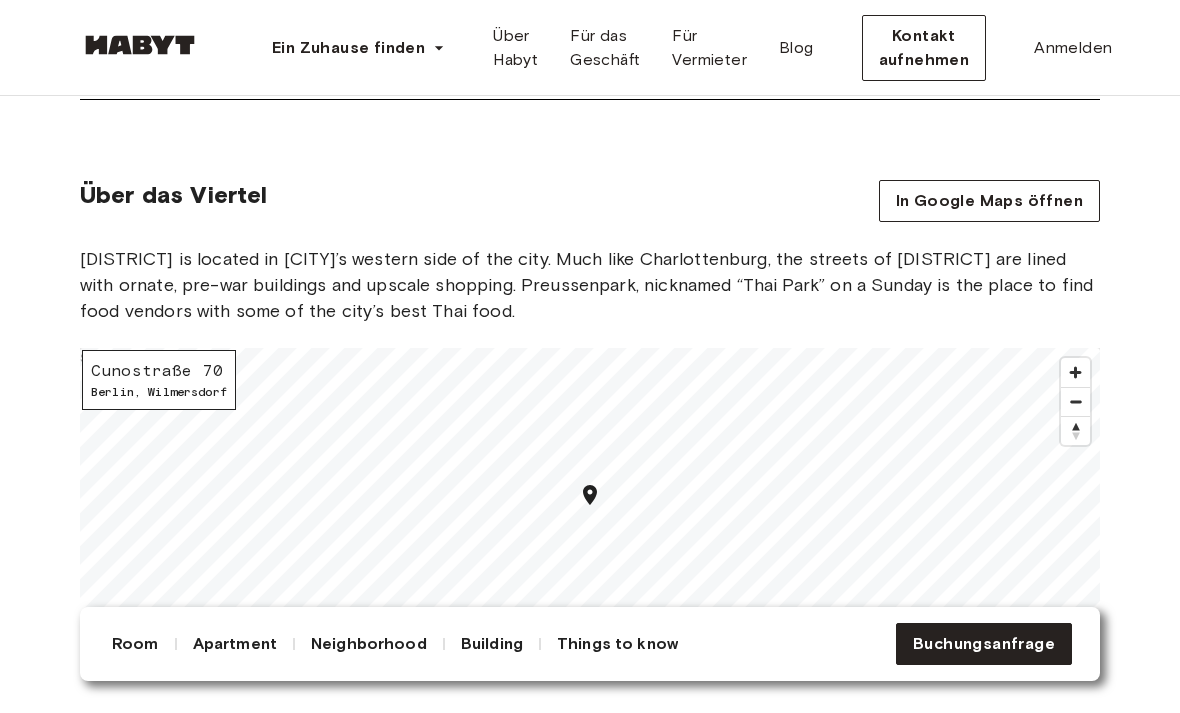 click on "Apartment" at bounding box center (235, 644) 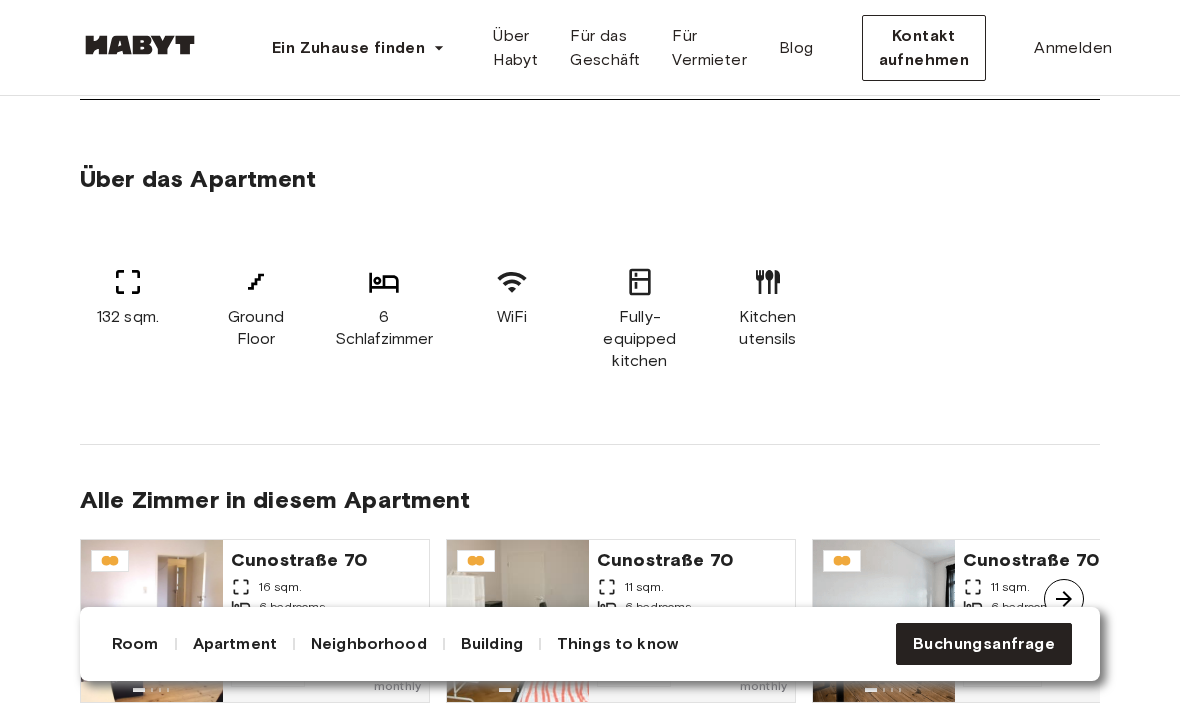 click on "Room" at bounding box center [135, 644] 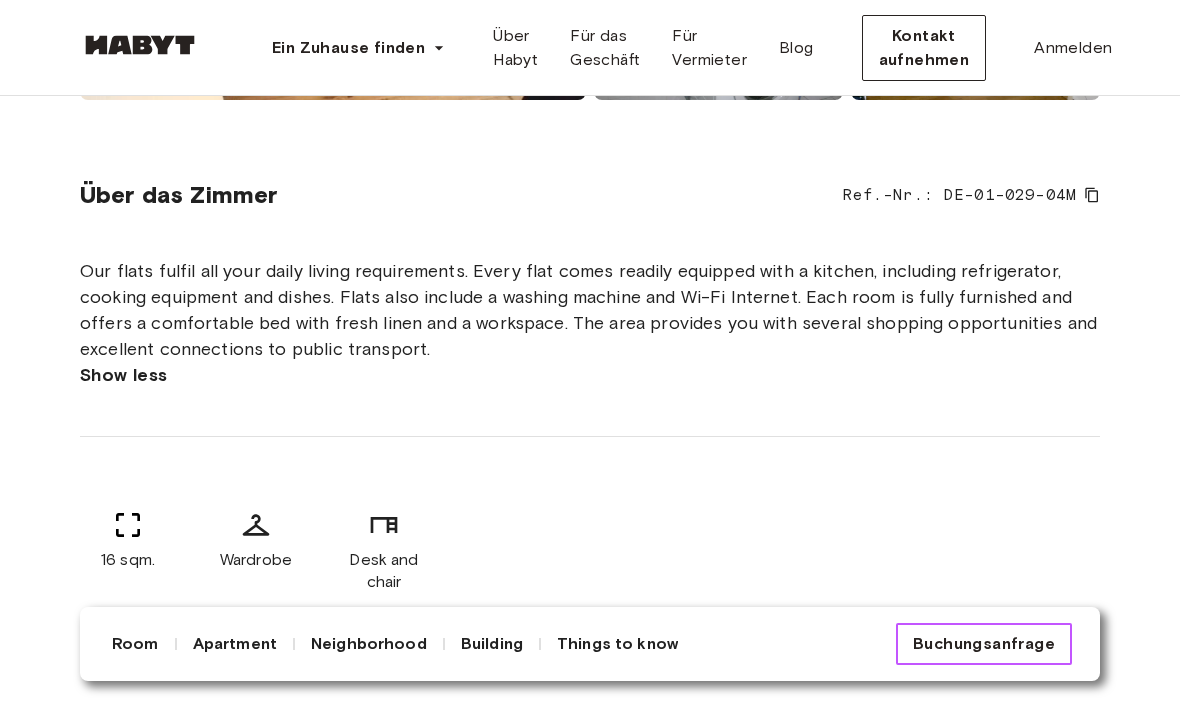 click on "Buchungsanfrage" at bounding box center (984, 644) 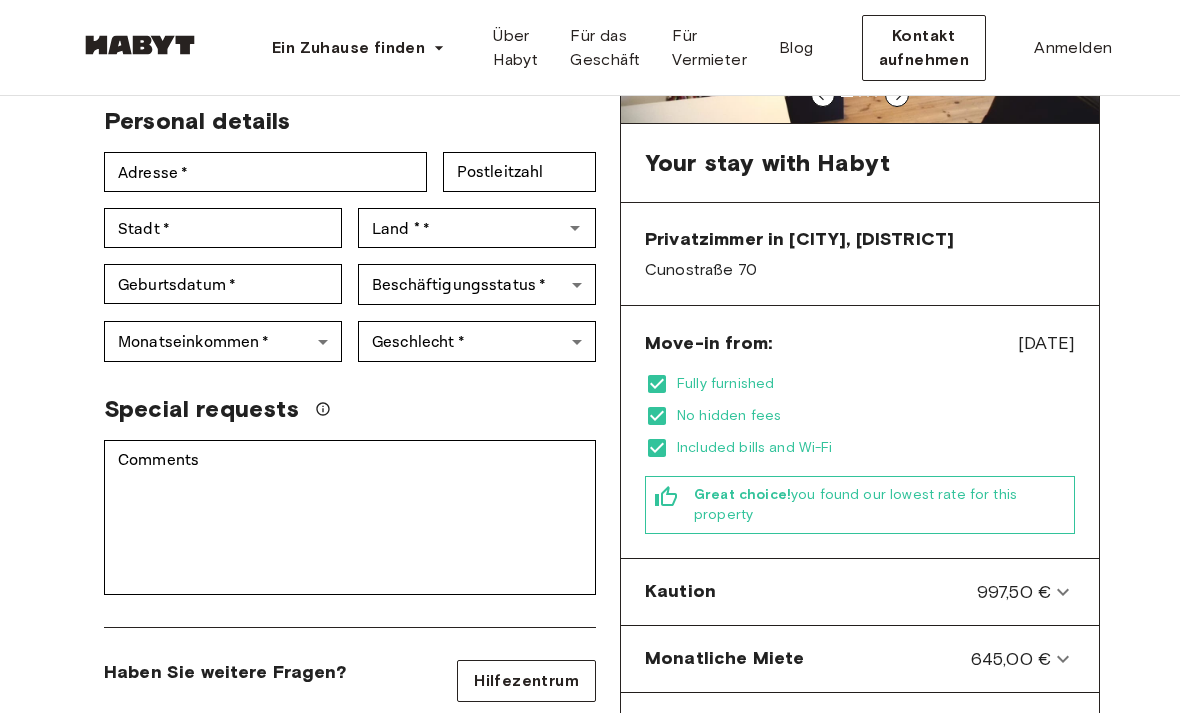scroll, scrollTop: 318, scrollLeft: 0, axis: vertical 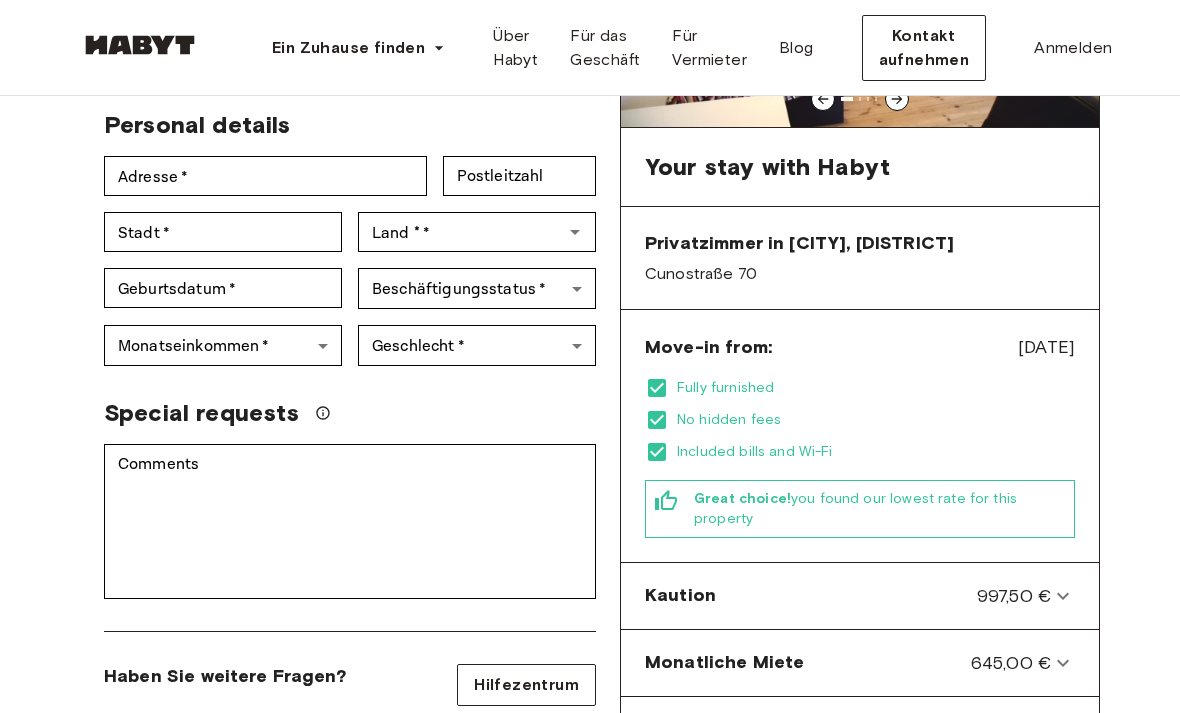 click on "Aug 6, 2025" at bounding box center (1046, 347) 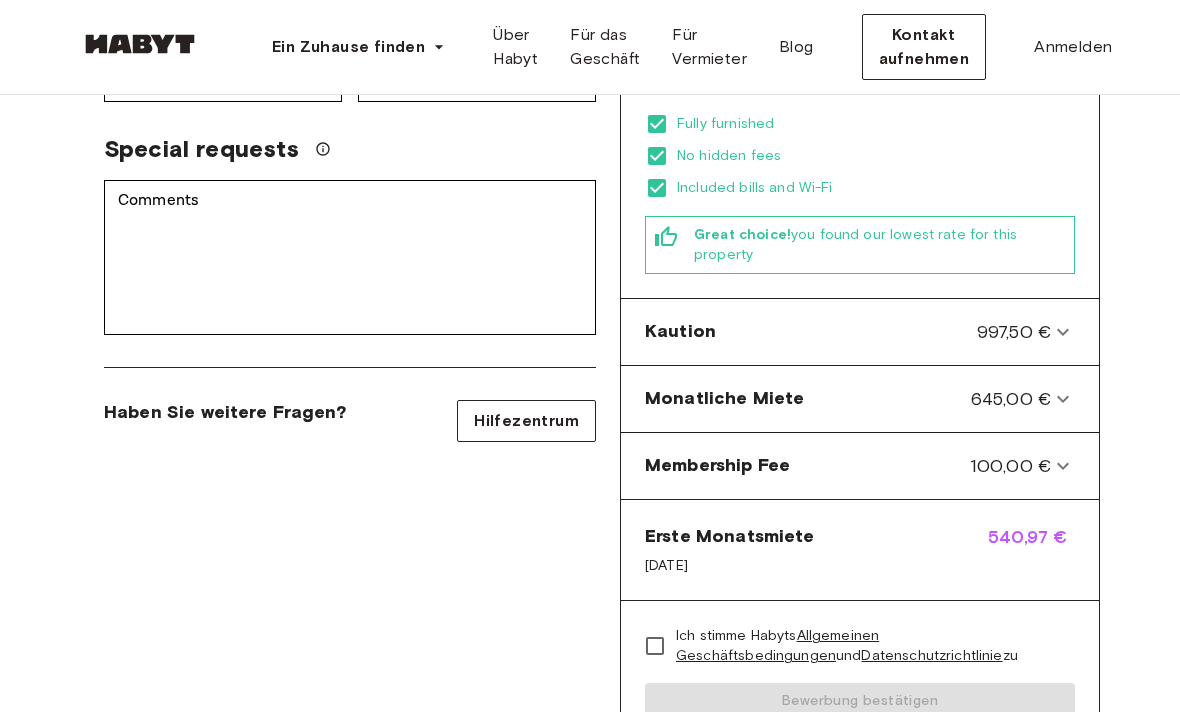 click on "Membership Fee" at bounding box center (717, 467) 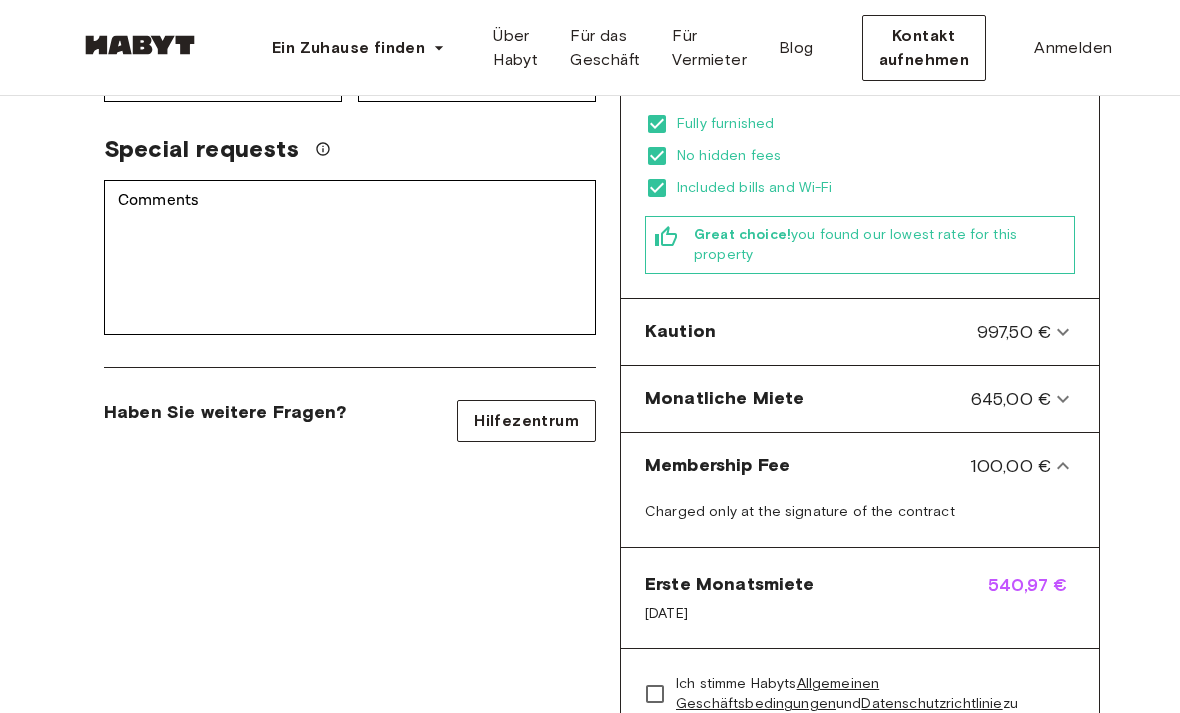 click on "Membership Fee" at bounding box center (717, 466) 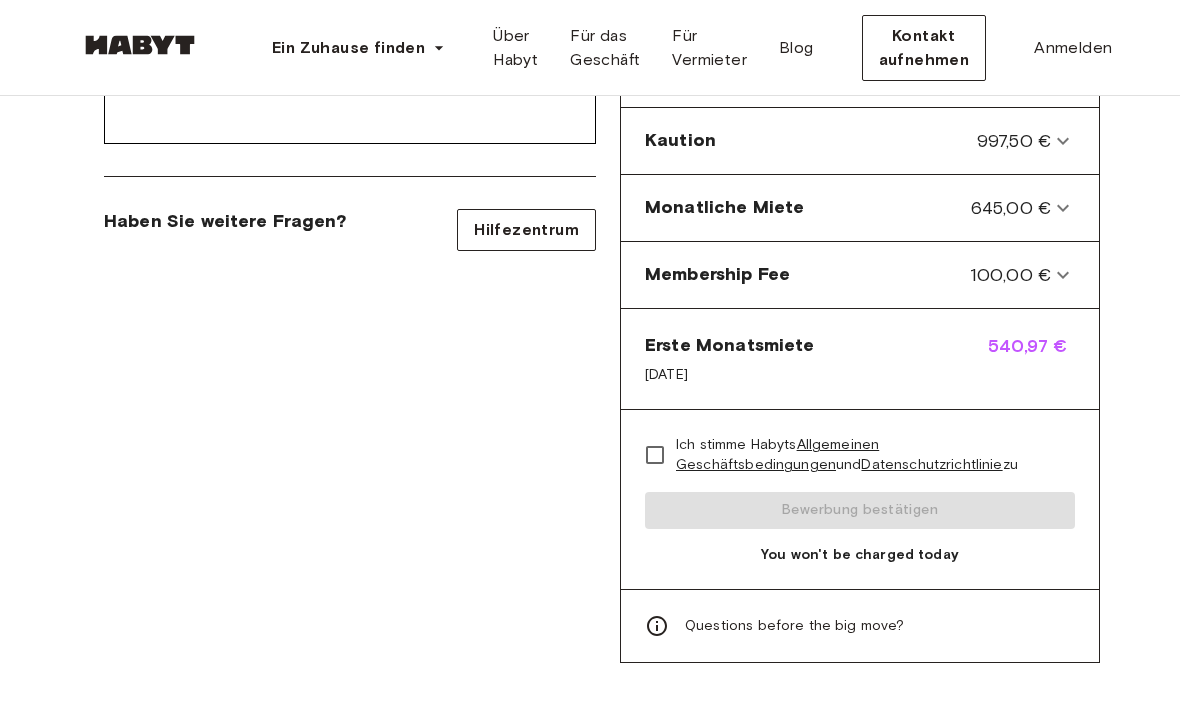 scroll, scrollTop: 773, scrollLeft: 0, axis: vertical 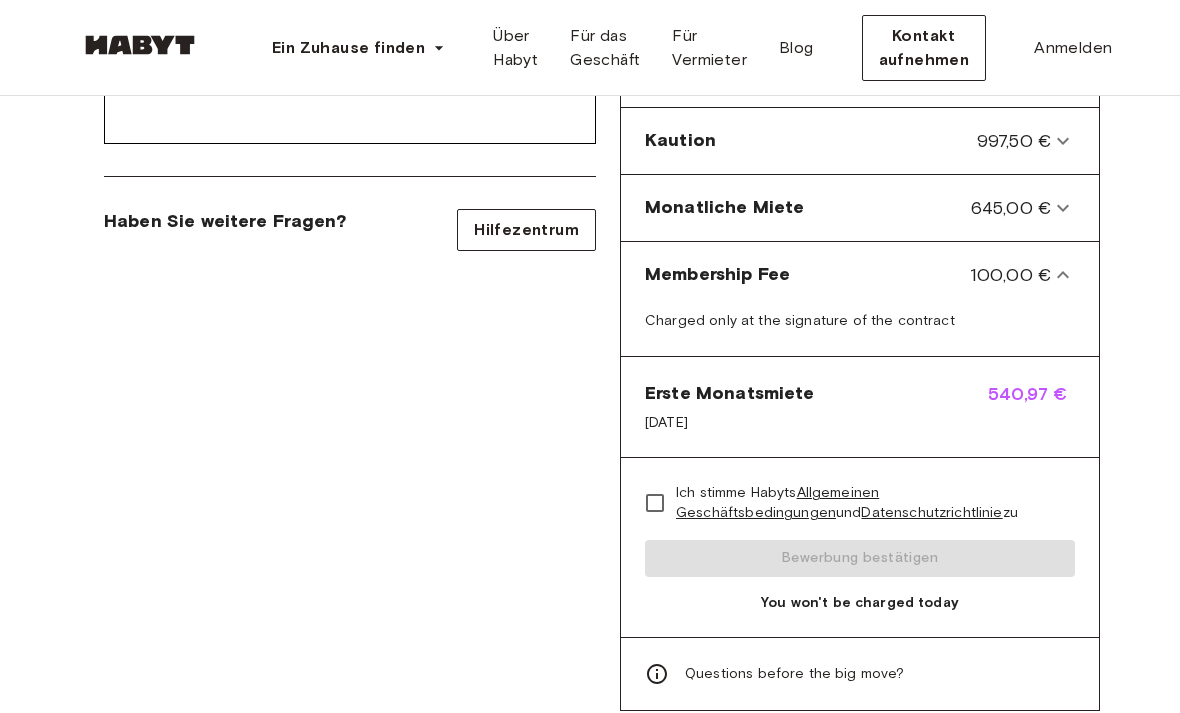 click 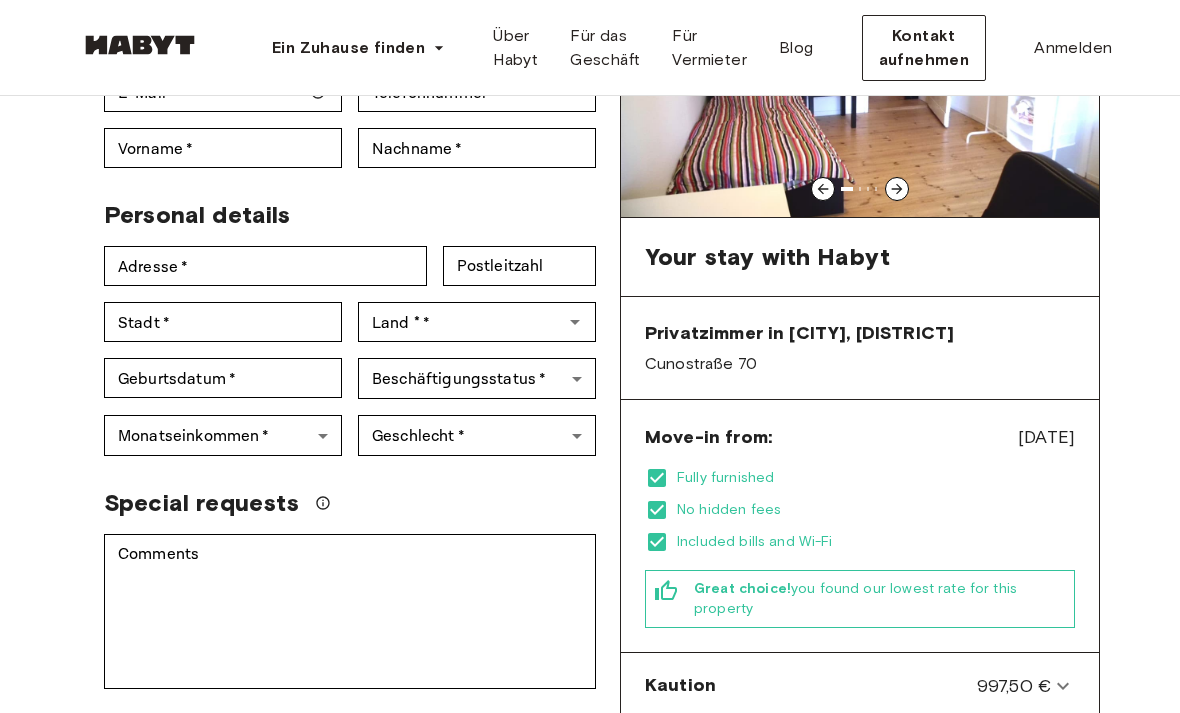 scroll, scrollTop: 238, scrollLeft: 0, axis: vertical 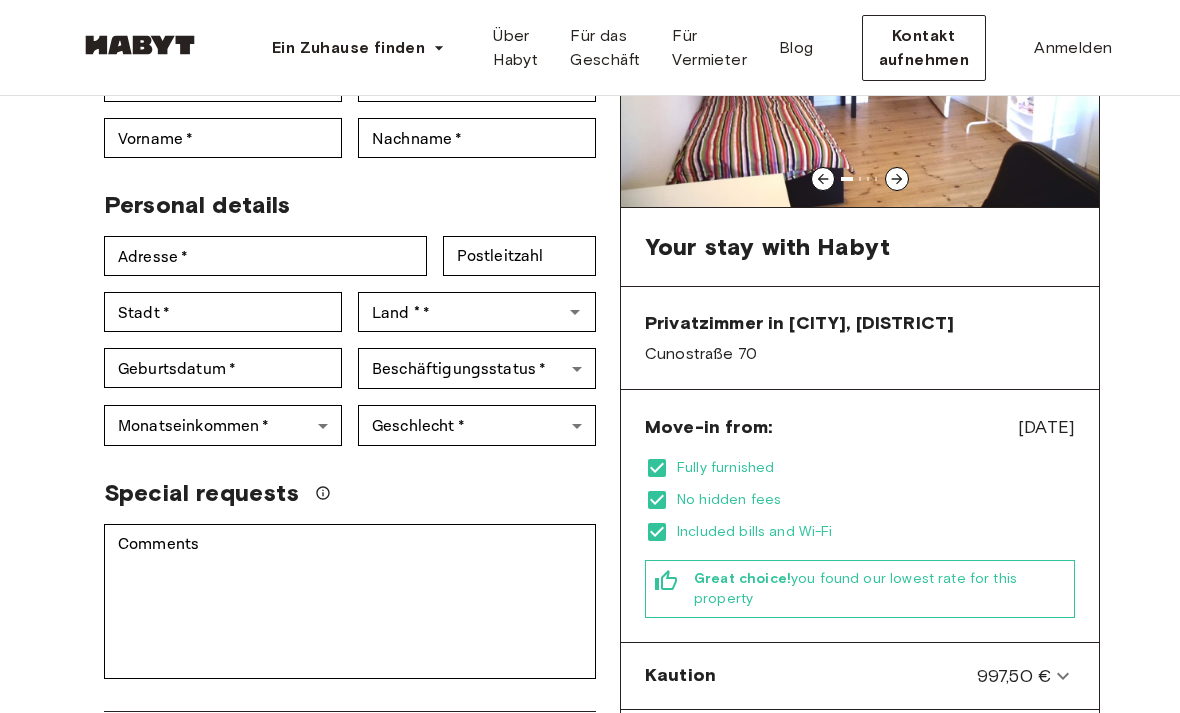 click on "Ein Zuhause finden Europe Amsterdam Berlin Frankfurt Hamburg Lissabon Madrid Mailand Modena Paris Turin München Rotterdam Stuttgart Düsseldorf Köln Zürich Den Haag Graz Brüssel Leipzig Asia Hongkong Singapur Seoul Phuket Tokyo Über Habyt Für das Geschäft Für Vermieter Blog Kontakt aufnehmen Anmelden Back to room details Privatzimmer in Berlin, Wilmersdorf Kontodetails E-Mail   * E-Mail   * Telefonnummer   * Telefonnummer   * Vorname   * Vorname   * Nachname   * Nachname   * Personal details Adresse   * Adresse   * Postleitzahl Postleitzahl Stadt   * Stadt   * Land *   * Land *   * Geburtsdatum   * Geburtsdatum   * Beschäftigungsstatus   * ​ Beschäftigungsstatus   * Monatseinkommen   * ​ Monatseinkommen   * Geschlecht   * ​ Geschlecht   * Special requests Comments * Comments Ich stimme Habyts  Allgemeinen Geschäftsbedingungen  und  Datenschutzrichtlinie  zu Bewerbung bestätigen You won't be charged today Haben Sie weitere Fragen? Hilfezentrum  und" at bounding box center (590, 939) 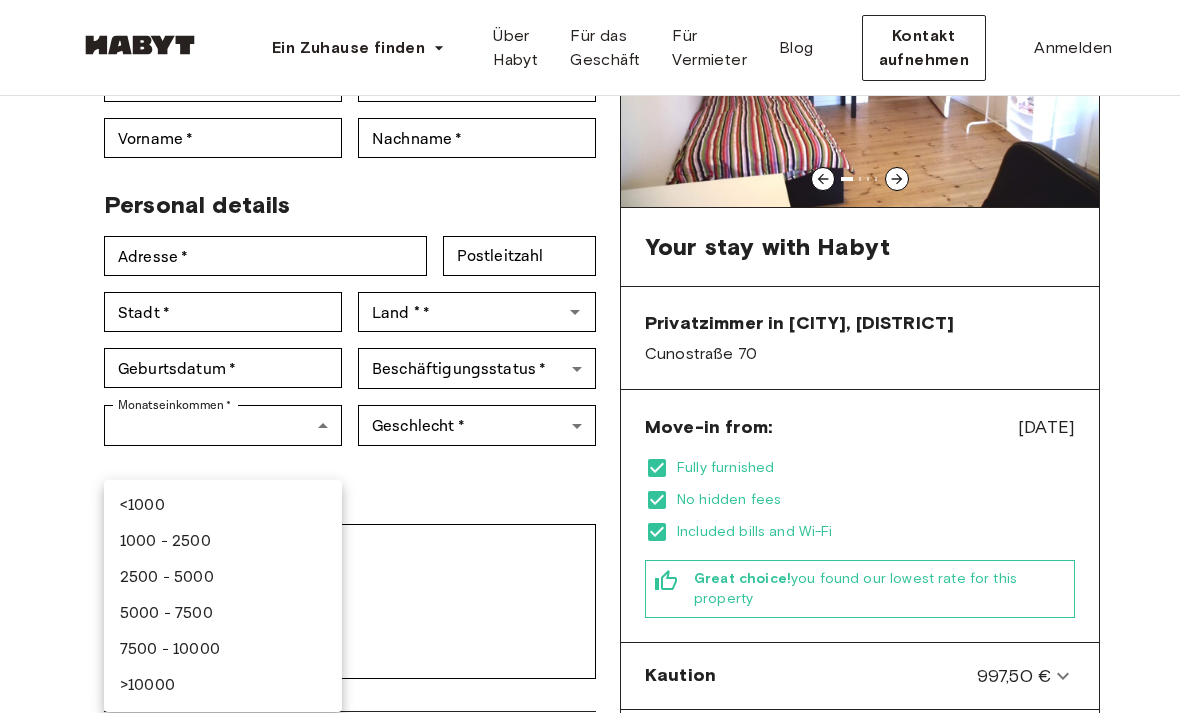 click at bounding box center [590, 356] 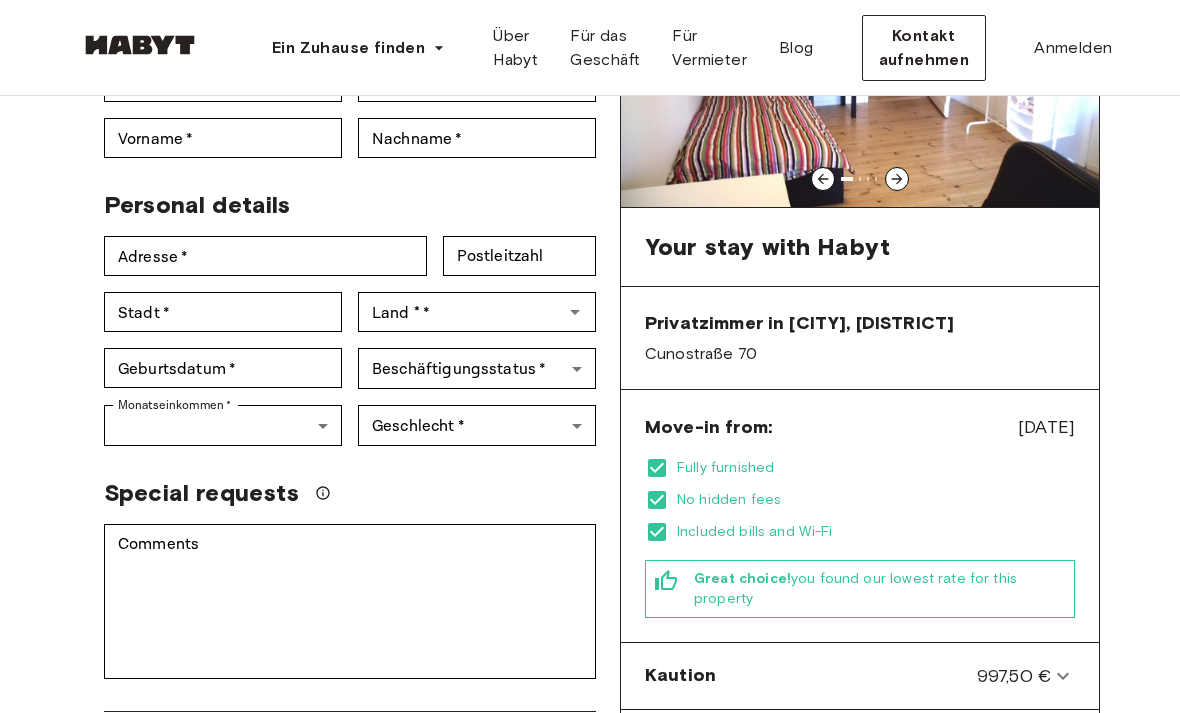click on "Ein Zuhause finden Europe Amsterdam Berlin Frankfurt Hamburg Lissabon Madrid Mailand Modena Paris Turin München Rotterdam Stuttgart Düsseldorf Köln Zürich Den Haag Graz Brüssel Leipzig Asia Hongkong Singapur Seoul Phuket Tokyo Über Habyt Für das Geschäft Für Vermieter Blog Kontakt aufnehmen Anmelden Back to room details Privatzimmer in Berlin, Wilmersdorf Kontodetails E-Mail   * E-Mail   * Telefonnummer   * Telefonnummer   * Vorname   * Vorname   * Nachname   * Nachname   * Personal details Adresse   * Adresse   * Postleitzahl Postleitzahl Stadt   * Stadt   * Land *   * Land *   * Geburtsdatum   * Geburtsdatum   * Beschäftigungsstatus   * ​ Beschäftigungsstatus   * Monatseinkommen   * ​ Monatseinkommen   * Geschlecht   * ​ Geschlecht   * Special requests Comments * Comments Ich stimme Habyts  Allgemeinen Geschäftsbedingungen  und  Datenschutzrichtlinie  zu Bewerbung bestätigen You won't be charged today Haben Sie weitere Fragen? Hilfezentrum  und" at bounding box center (590, 939) 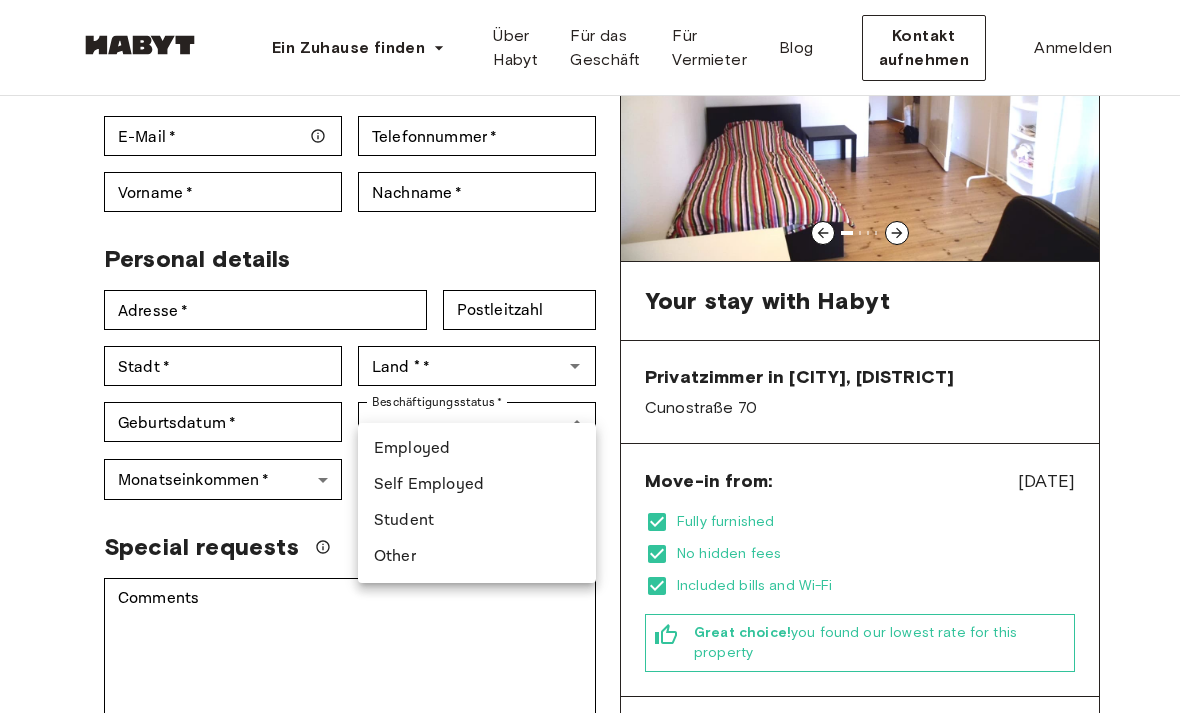 scroll, scrollTop: 0, scrollLeft: 0, axis: both 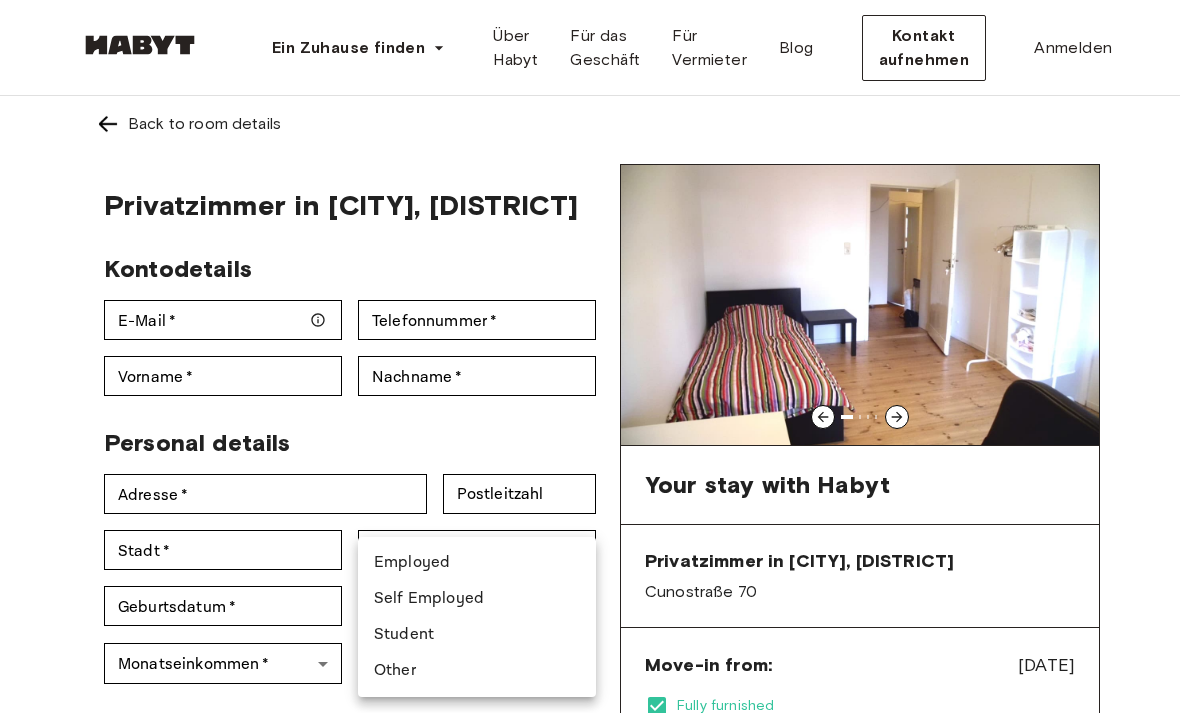 click at bounding box center (590, 356) 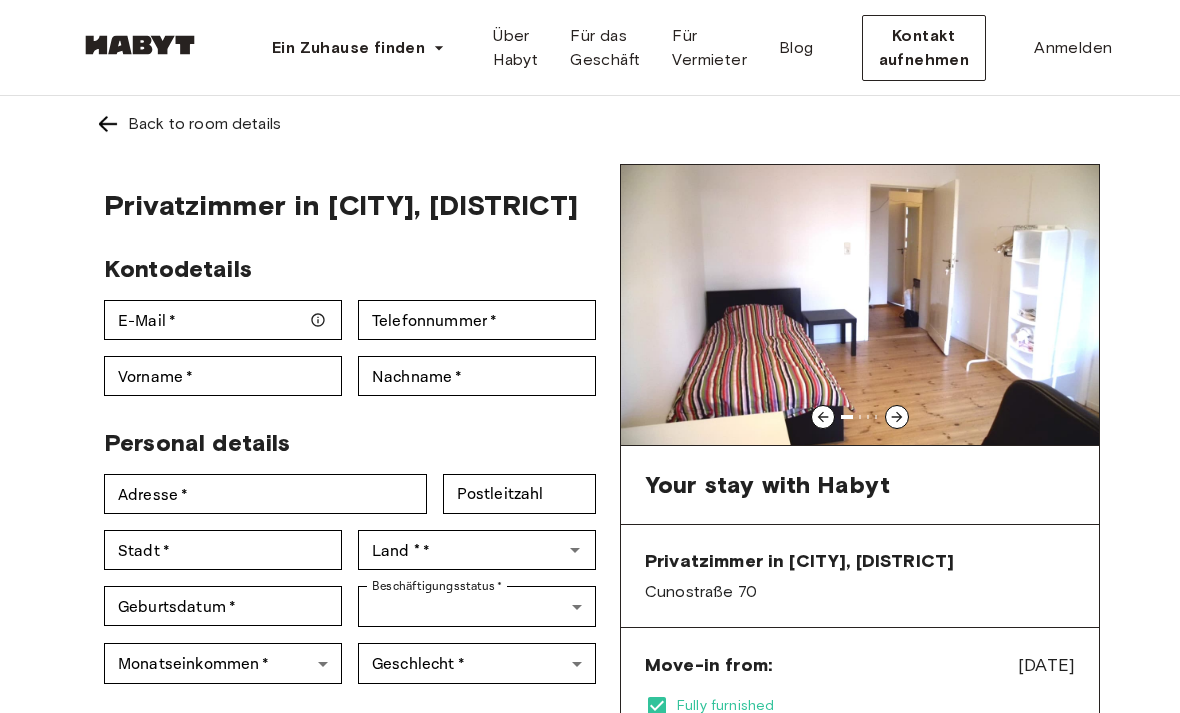 click at bounding box center [897, 417] 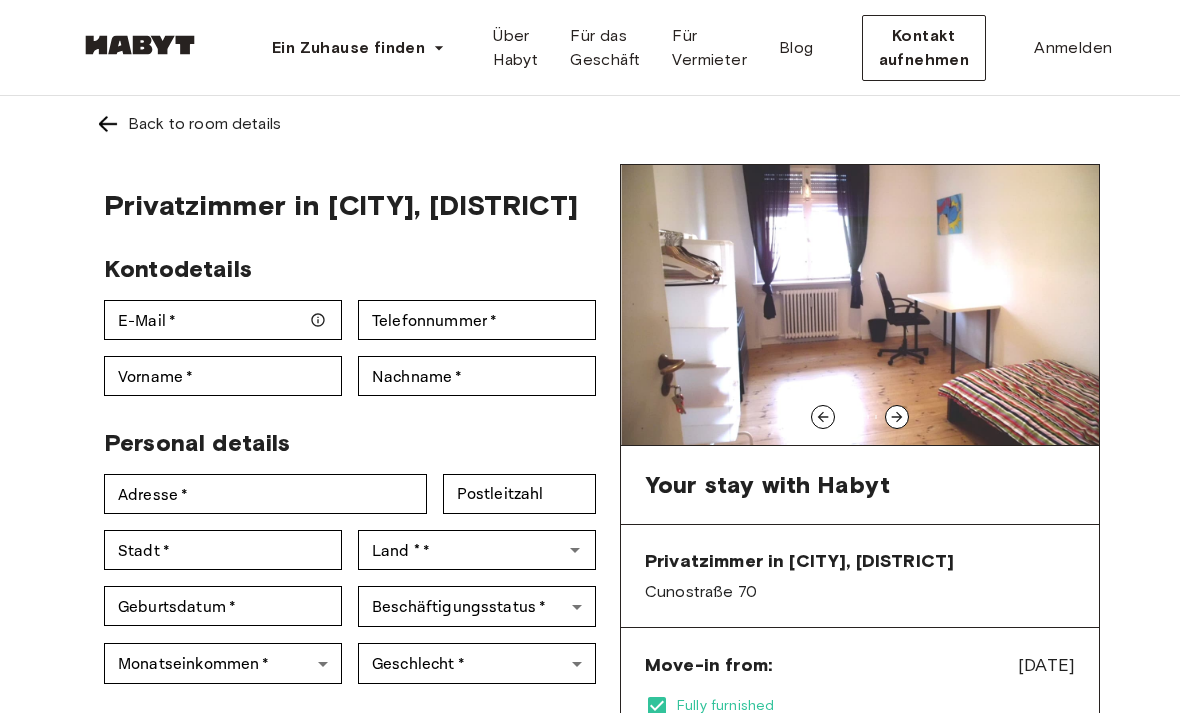 click at bounding box center (897, 417) 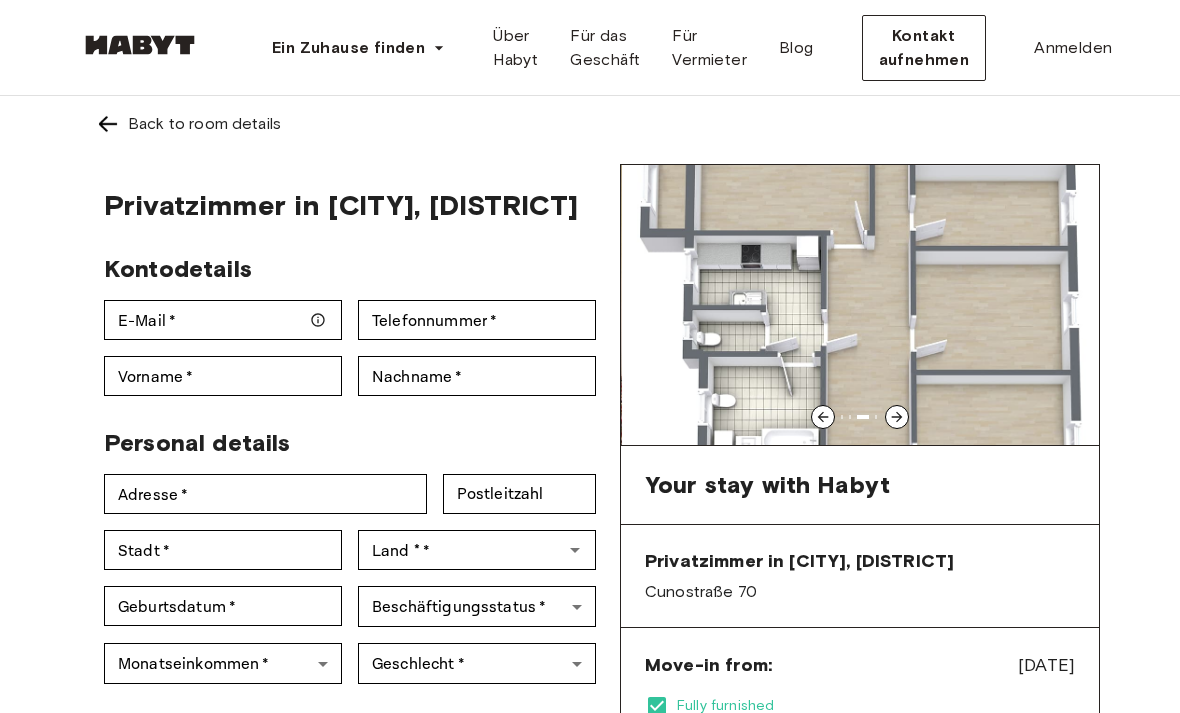 click at bounding box center [897, 417] 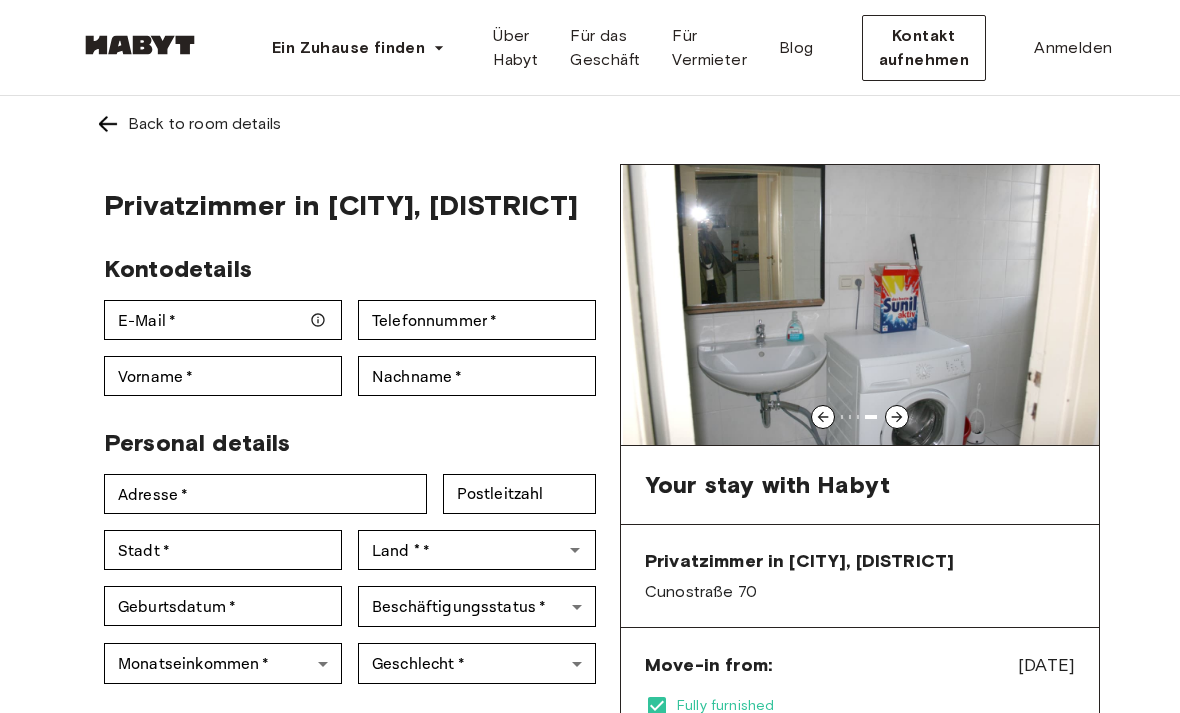 click 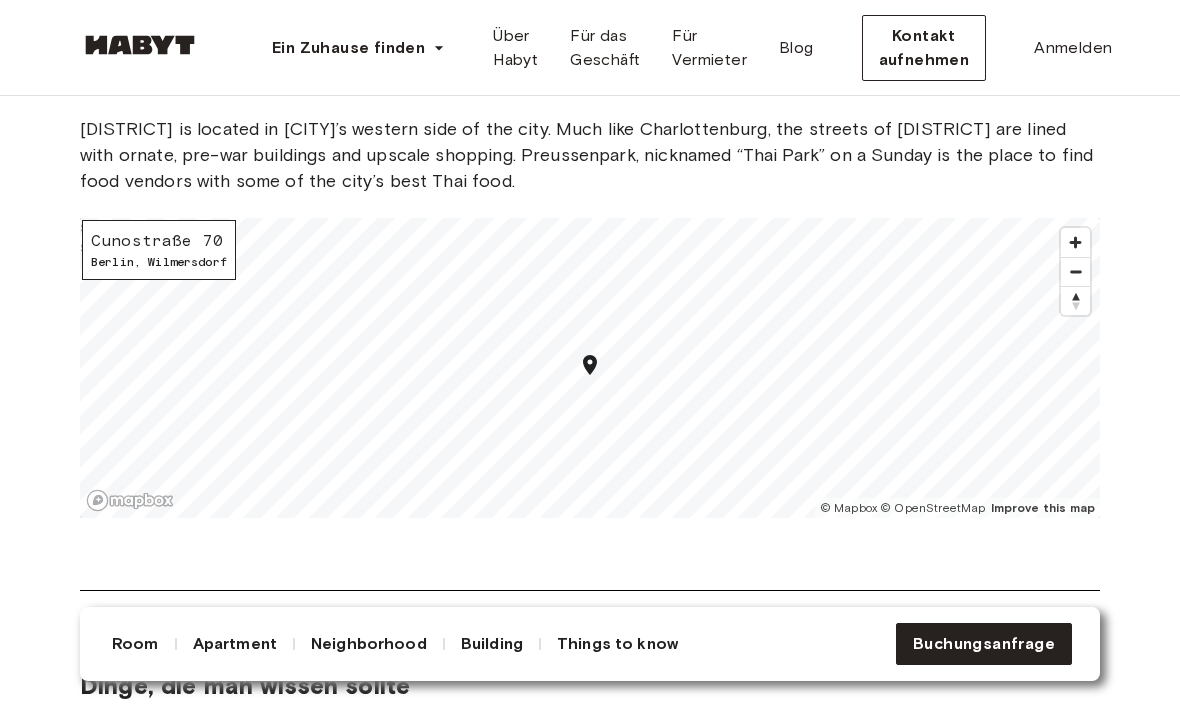 scroll, scrollTop: 2557, scrollLeft: 0, axis: vertical 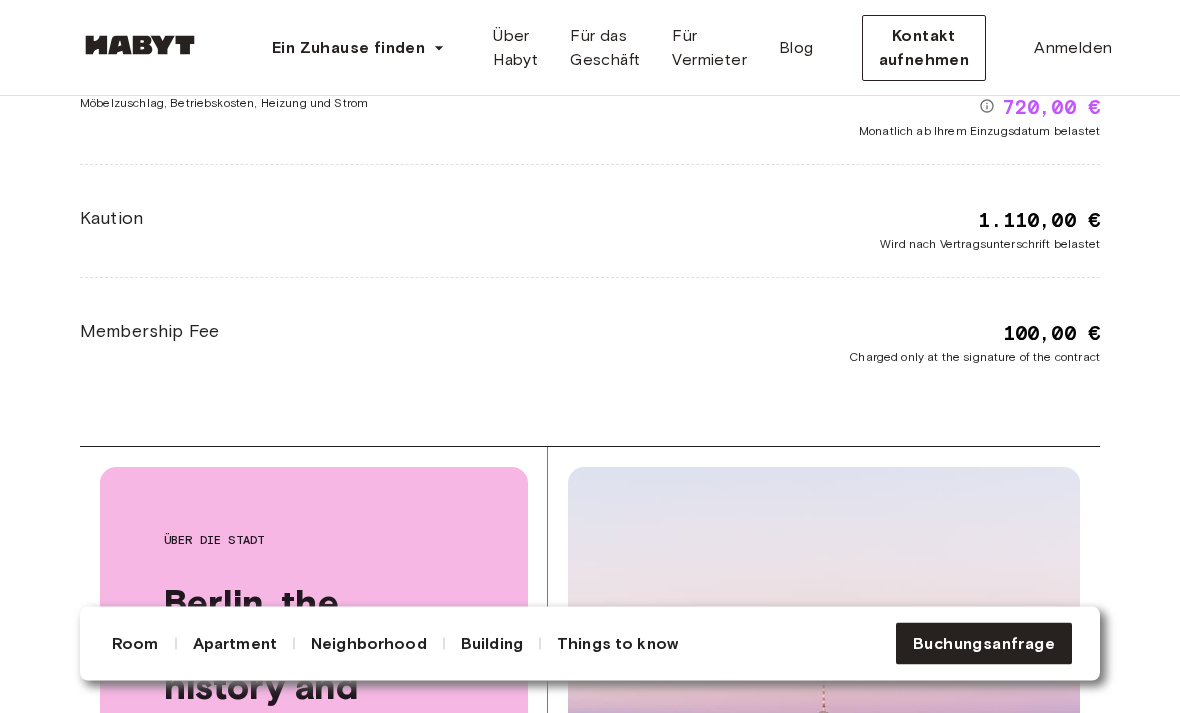 click on "720,00 €" at bounding box center [1039, 108] 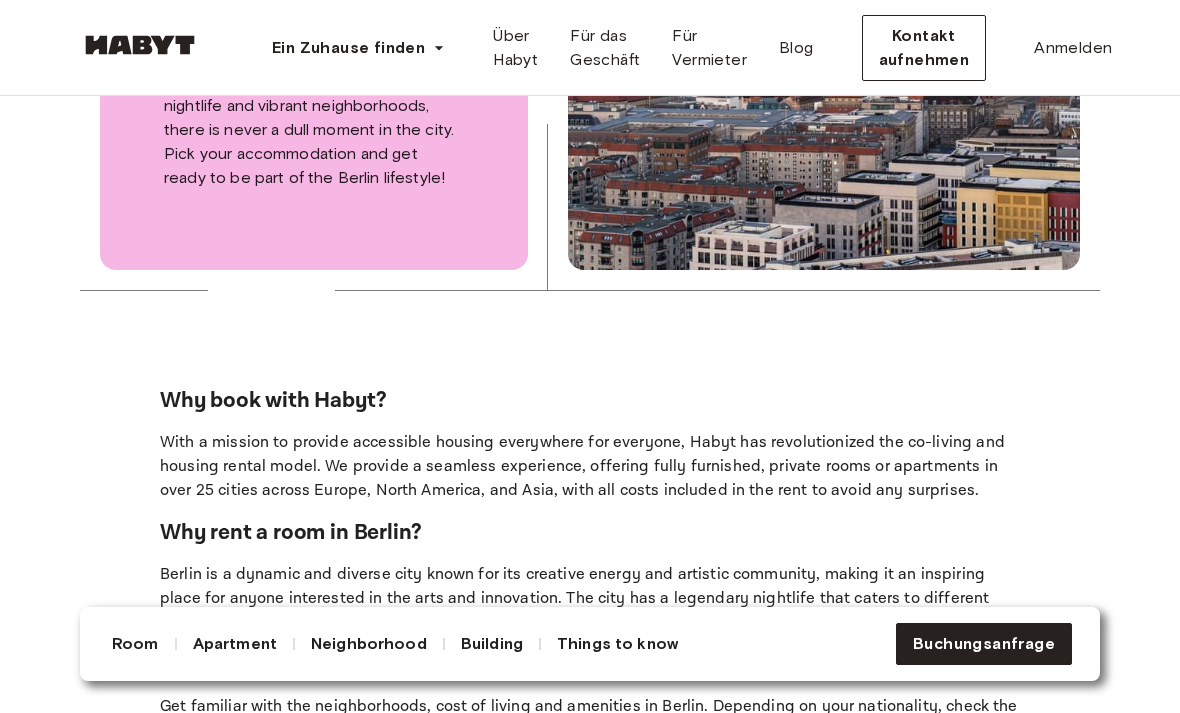 scroll, scrollTop: 4820, scrollLeft: 0, axis: vertical 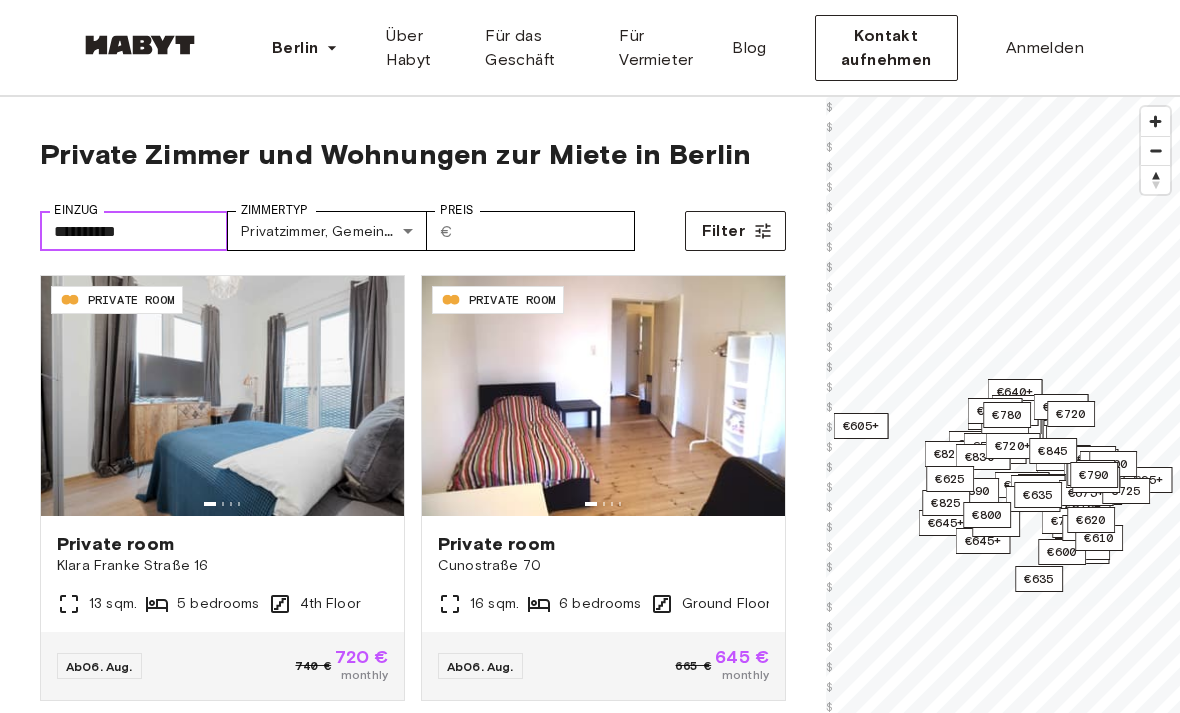 click on "**********" at bounding box center [134, 231] 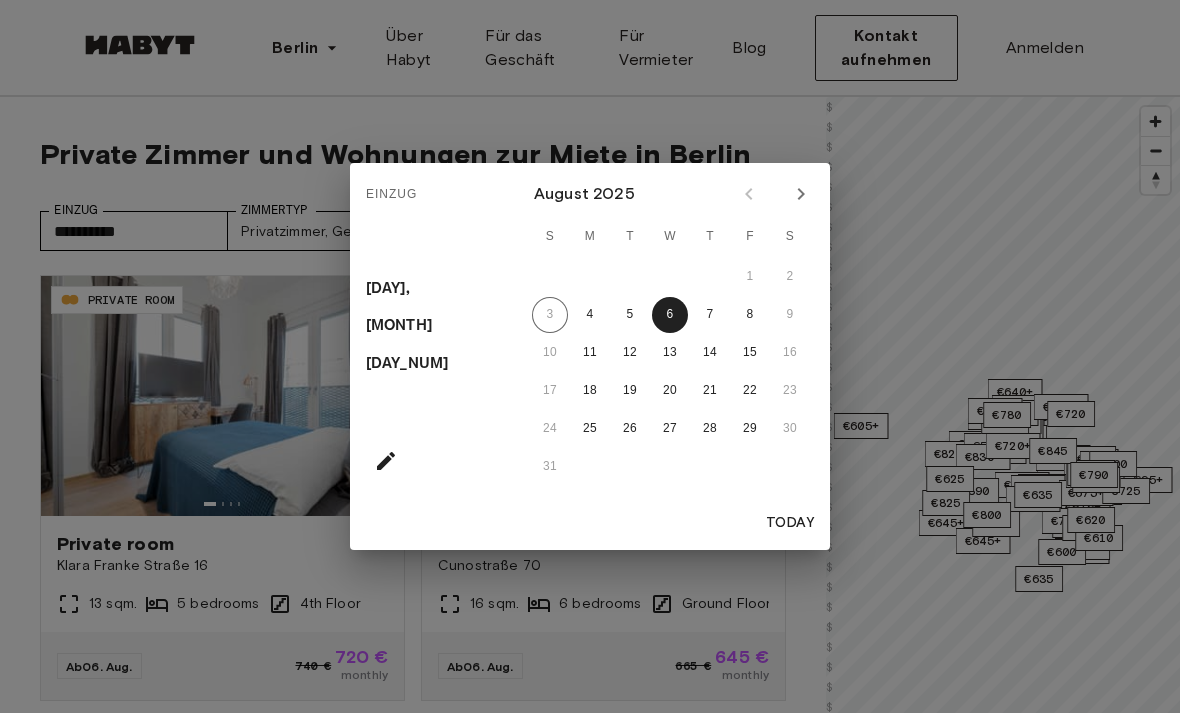 click 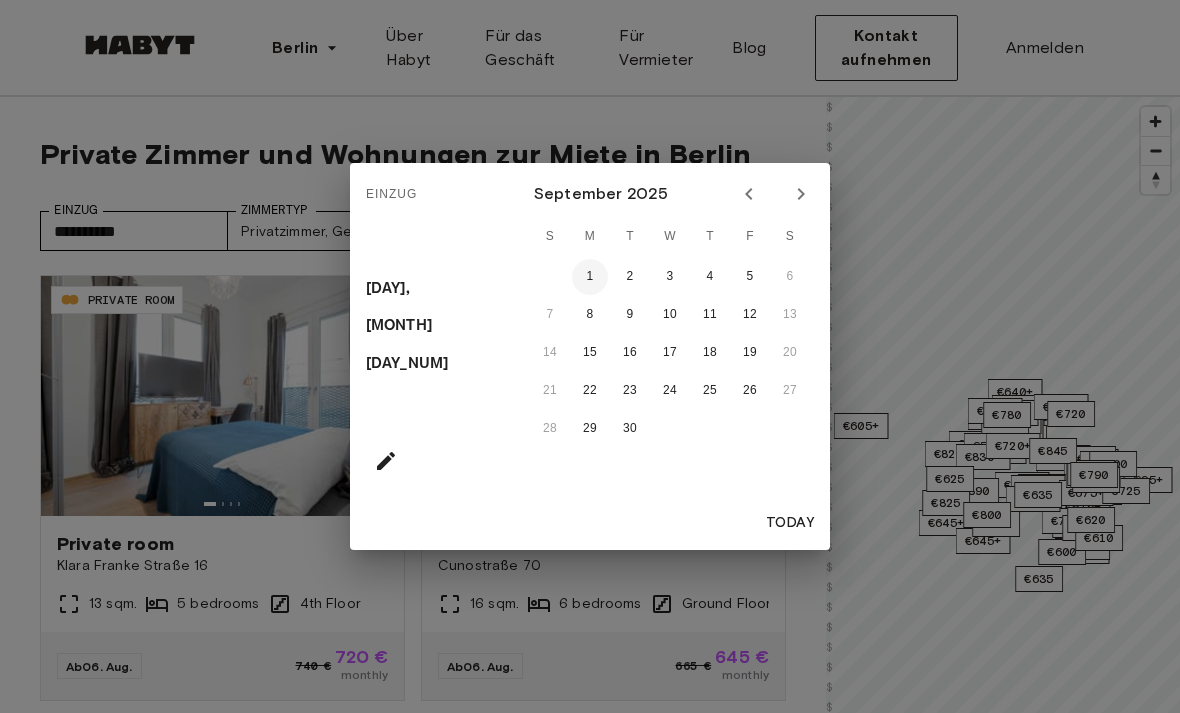 click on "1" at bounding box center (590, 277) 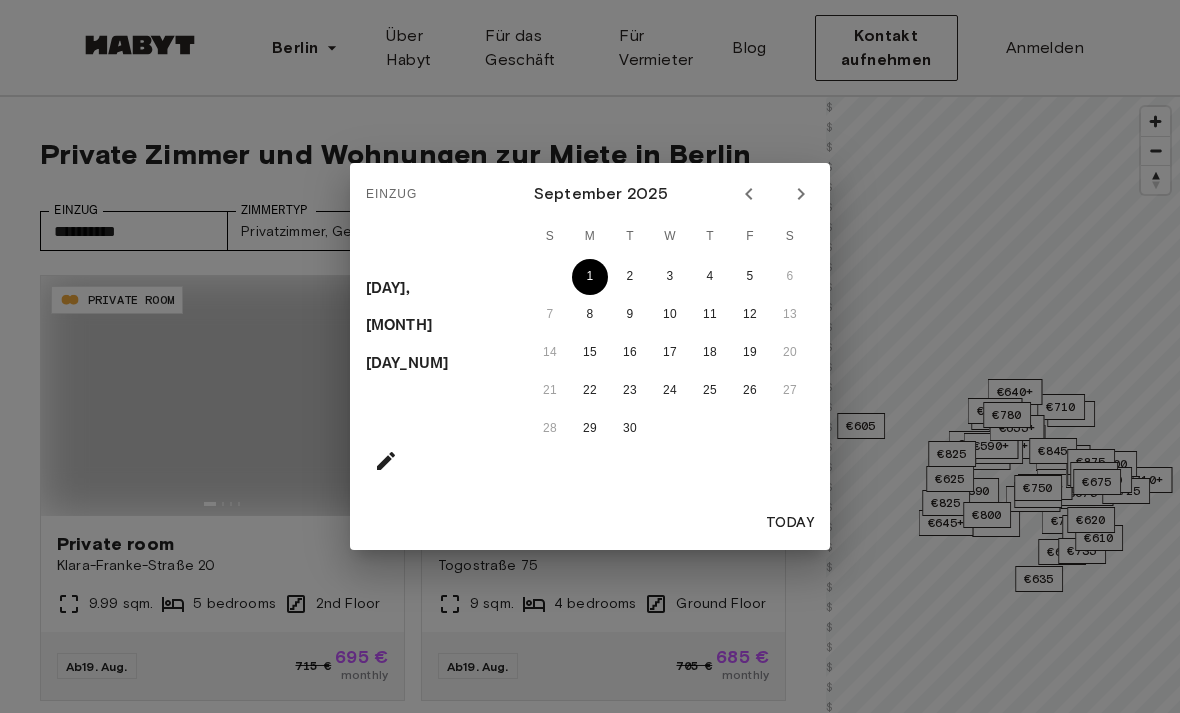 type on "**********" 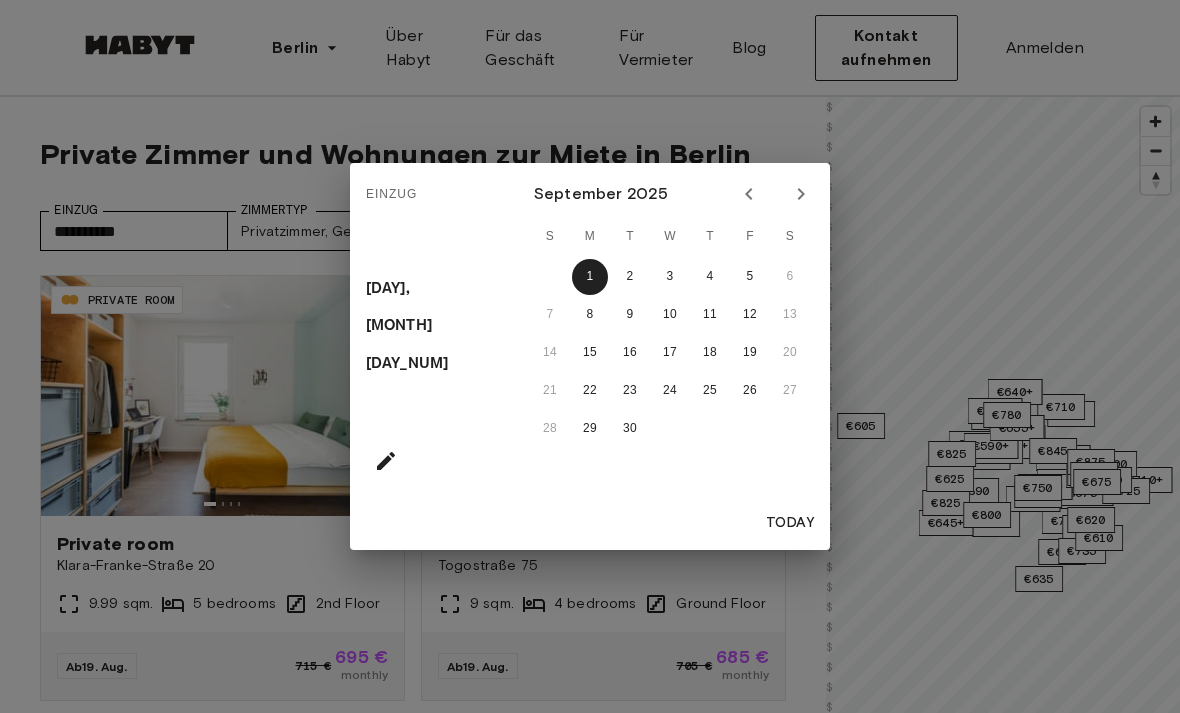 click on "Einzug Mon, Sep 1 September 2025 S M T W T F S 1 2 3 4 5 6 7 8 9 10 11 12 13 14 15 16 17 18 19 20 21 22 23 24 25 26 27 28 29 30 Today" at bounding box center (590, 356) 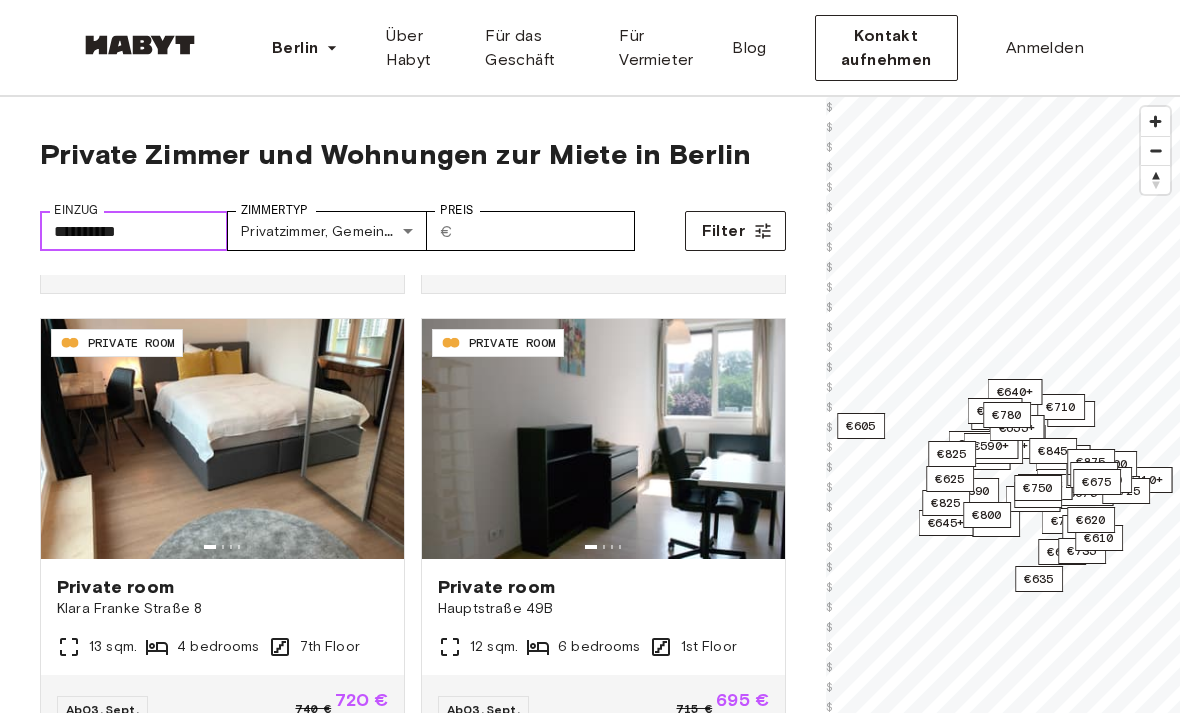 scroll, scrollTop: 1316, scrollLeft: 0, axis: vertical 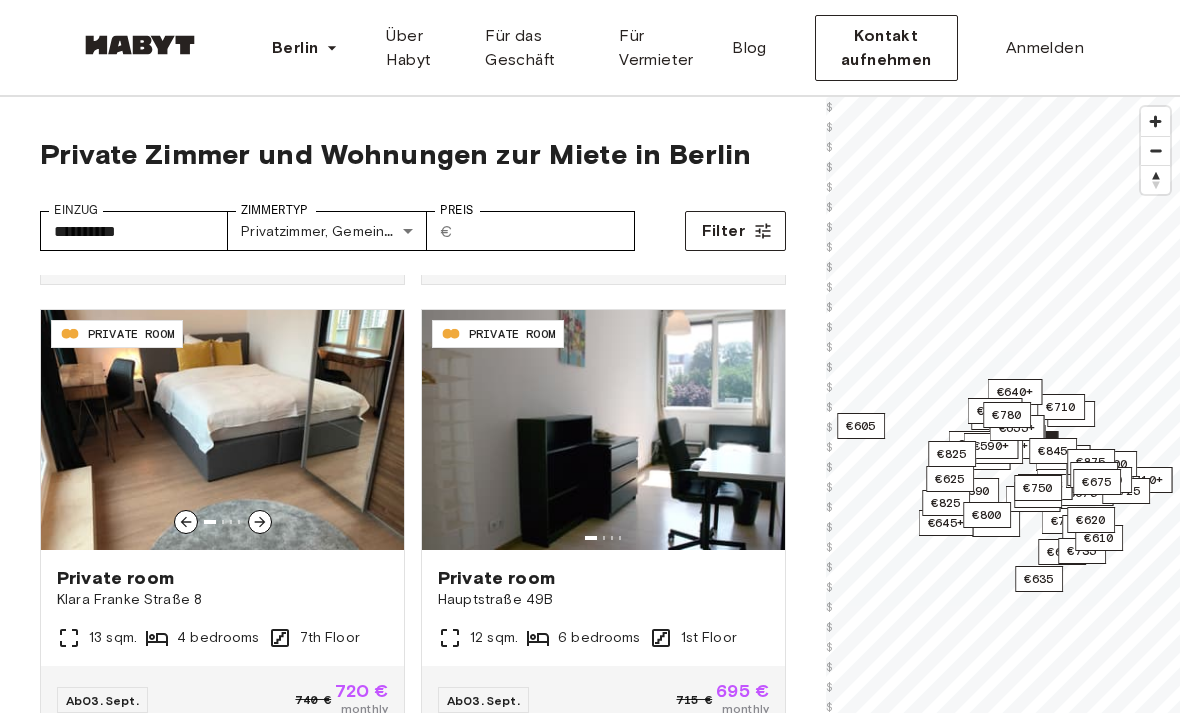 click on "Private room" at bounding box center [222, 578] 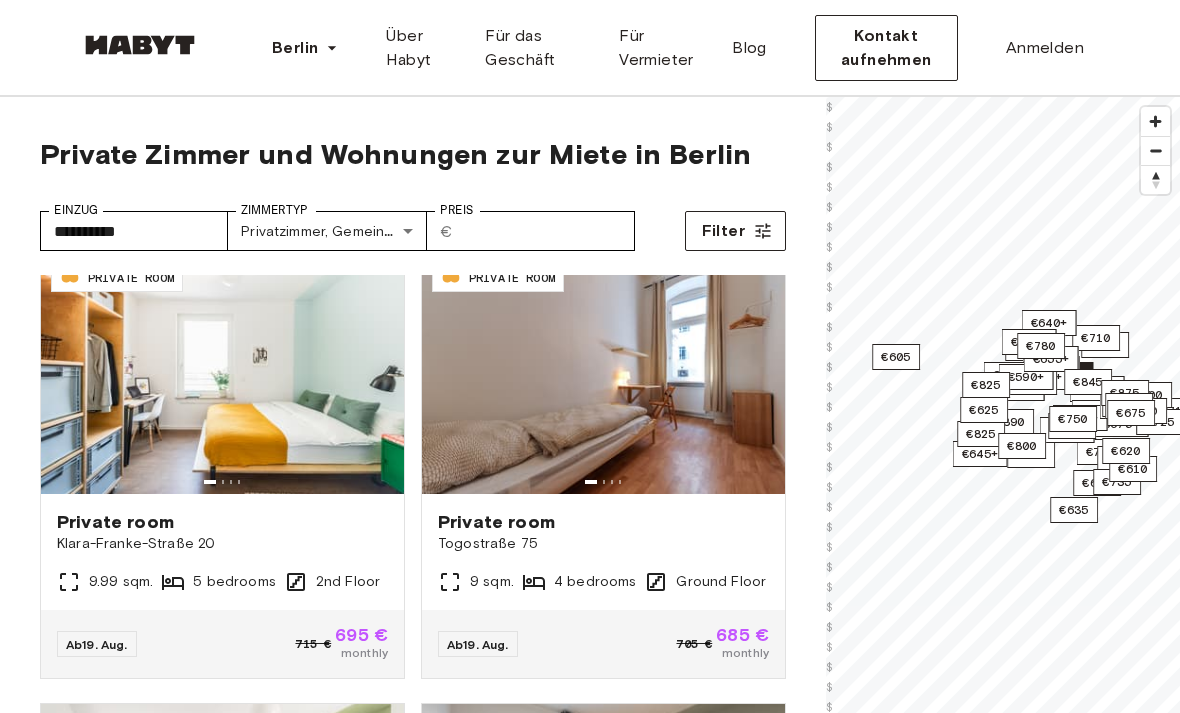 scroll, scrollTop: 21, scrollLeft: 0, axis: vertical 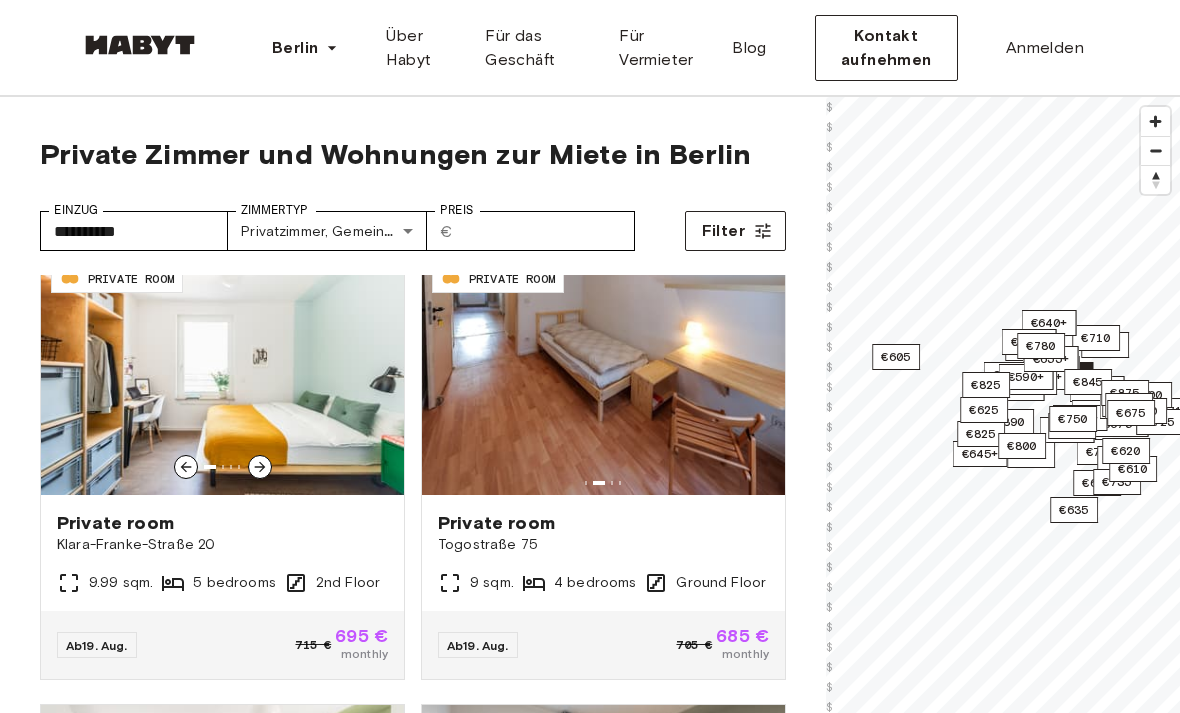 click on "Klara-Franke-Straße 20" at bounding box center (222, 545) 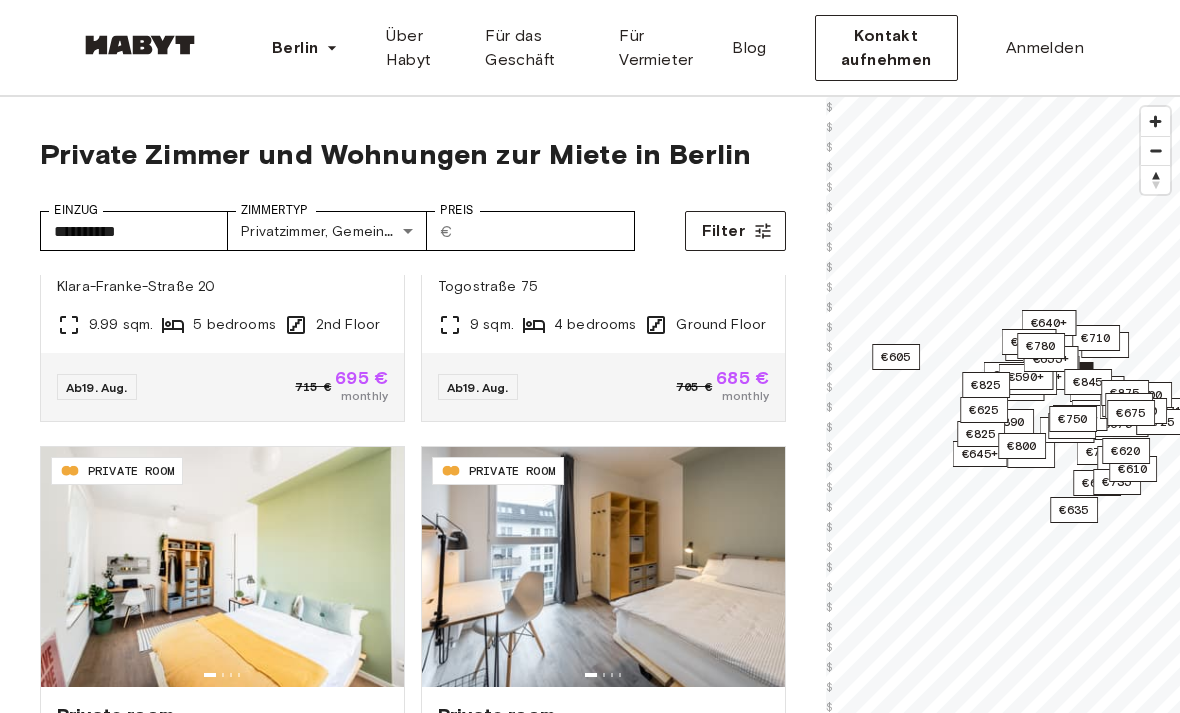 scroll, scrollTop: 280, scrollLeft: 0, axis: vertical 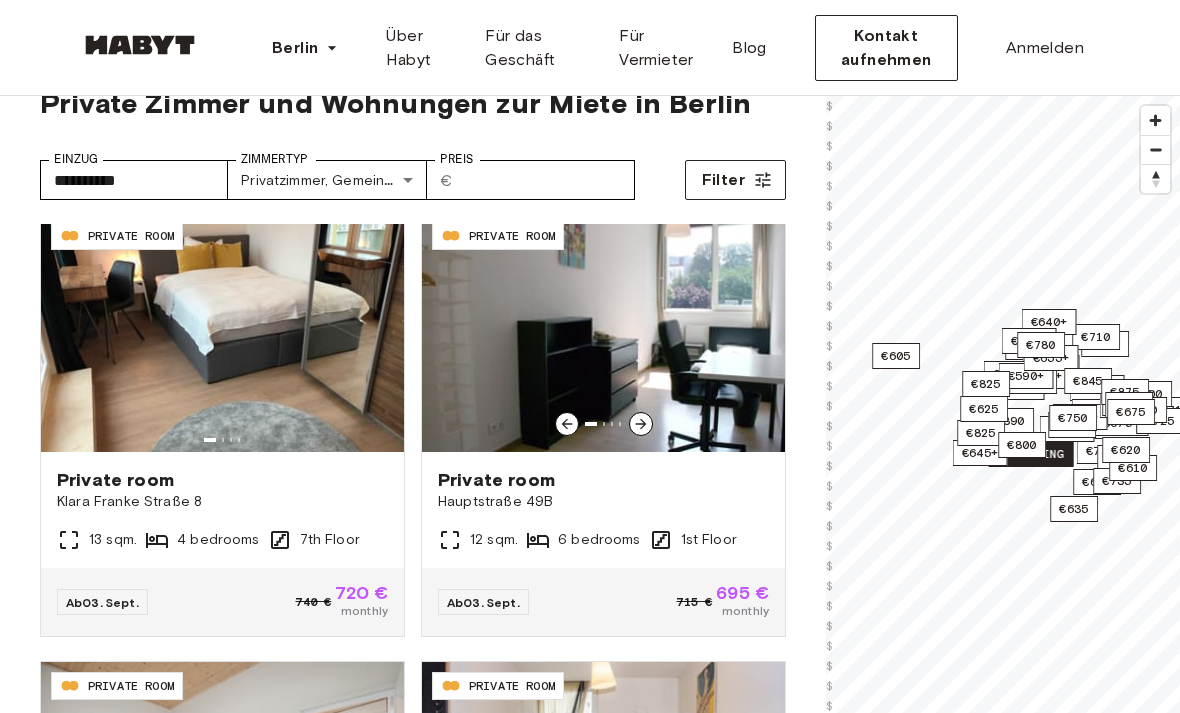 click at bounding box center (603, 332) 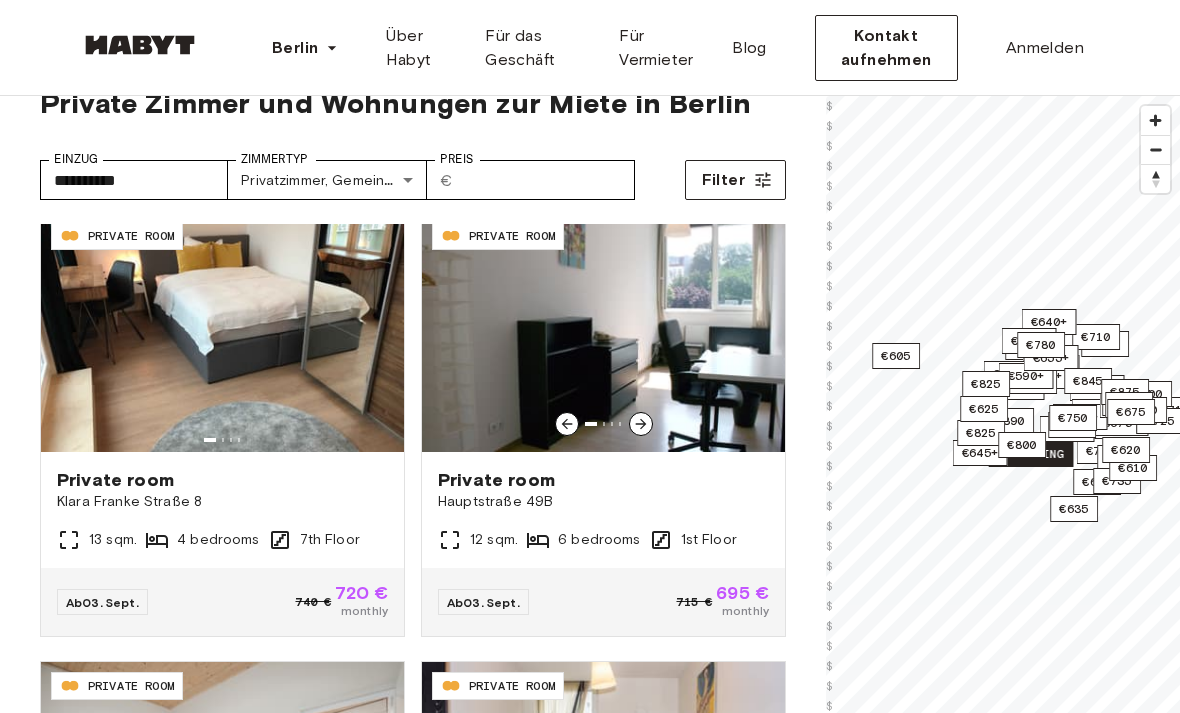 scroll, scrollTop: 83, scrollLeft: 0, axis: vertical 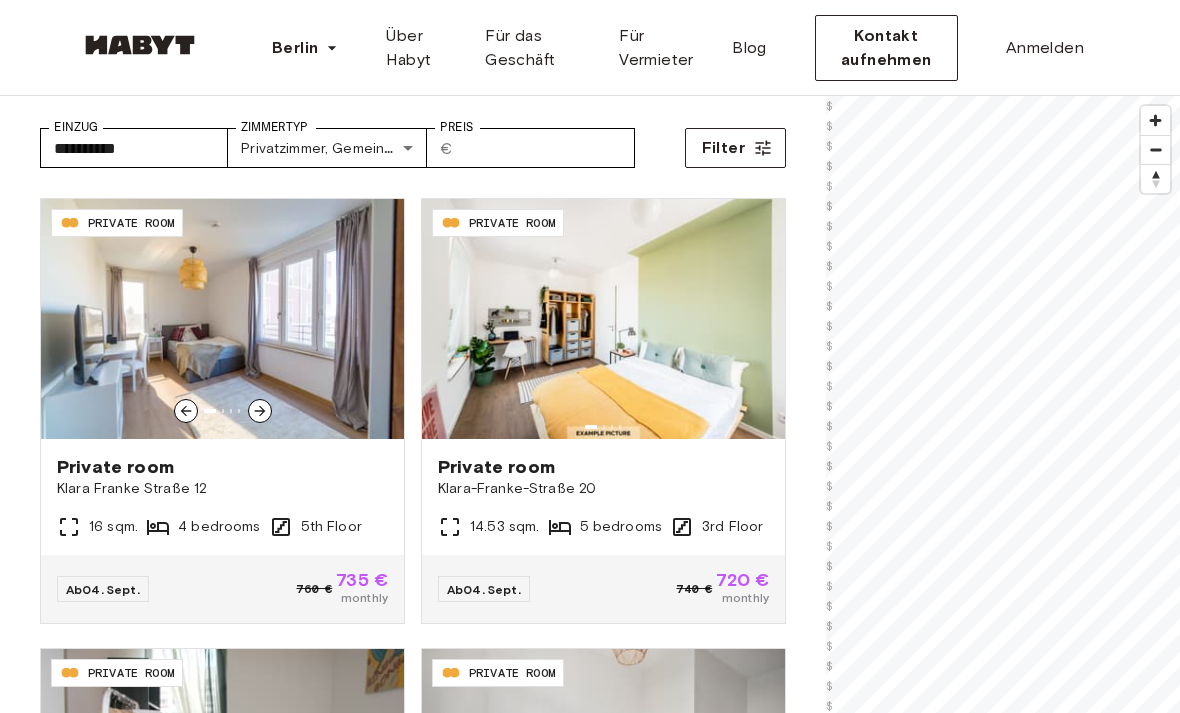 click on "Private room" at bounding box center [222, 467] 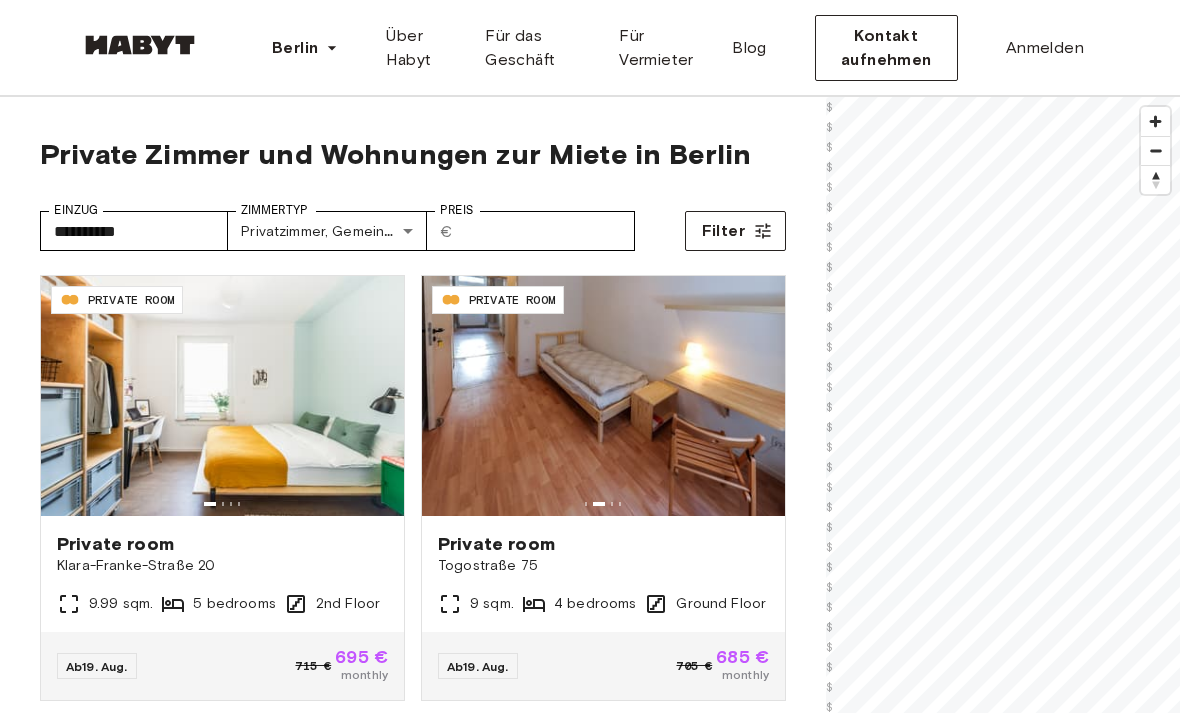 scroll, scrollTop: 0, scrollLeft: 0, axis: both 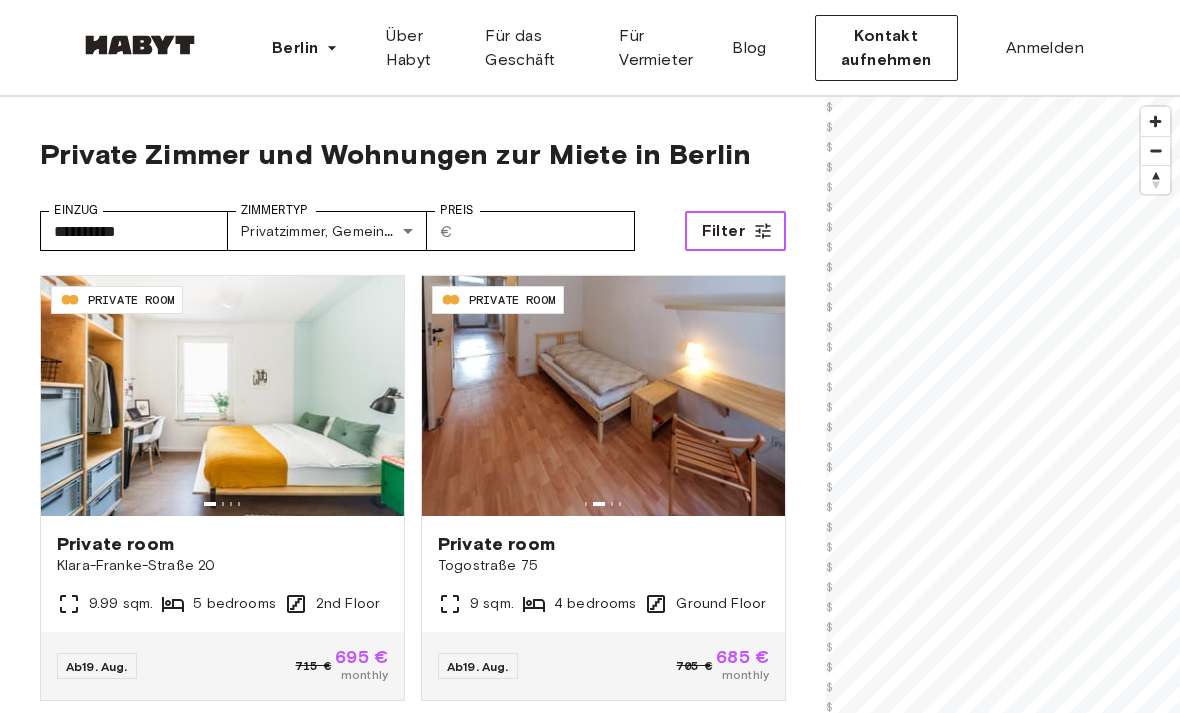 click on "Filter" at bounding box center (723, 231) 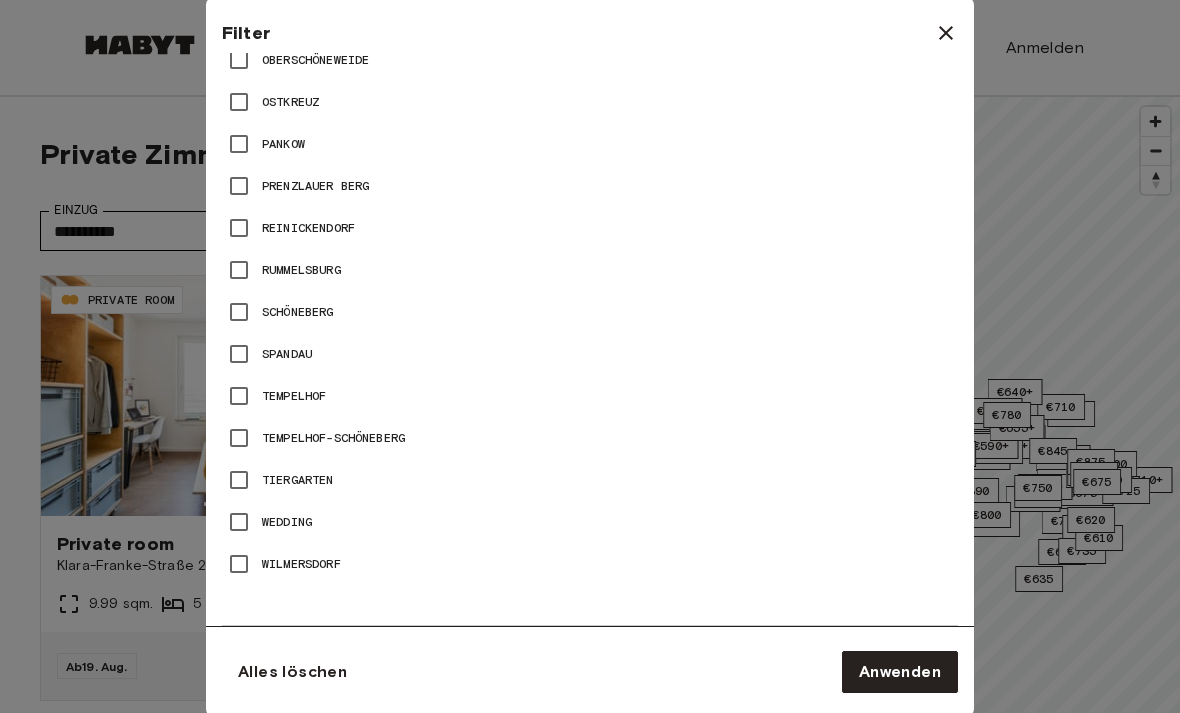 scroll, scrollTop: 1421, scrollLeft: 0, axis: vertical 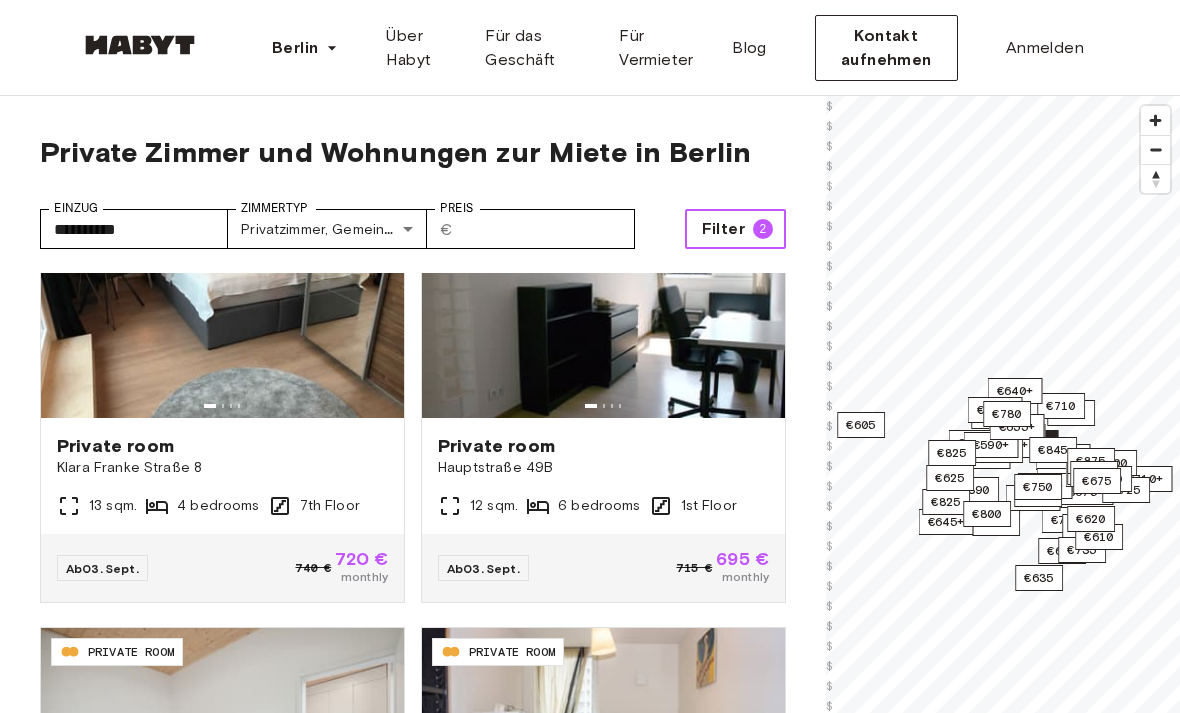 click on "Filter" at bounding box center (723, 229) 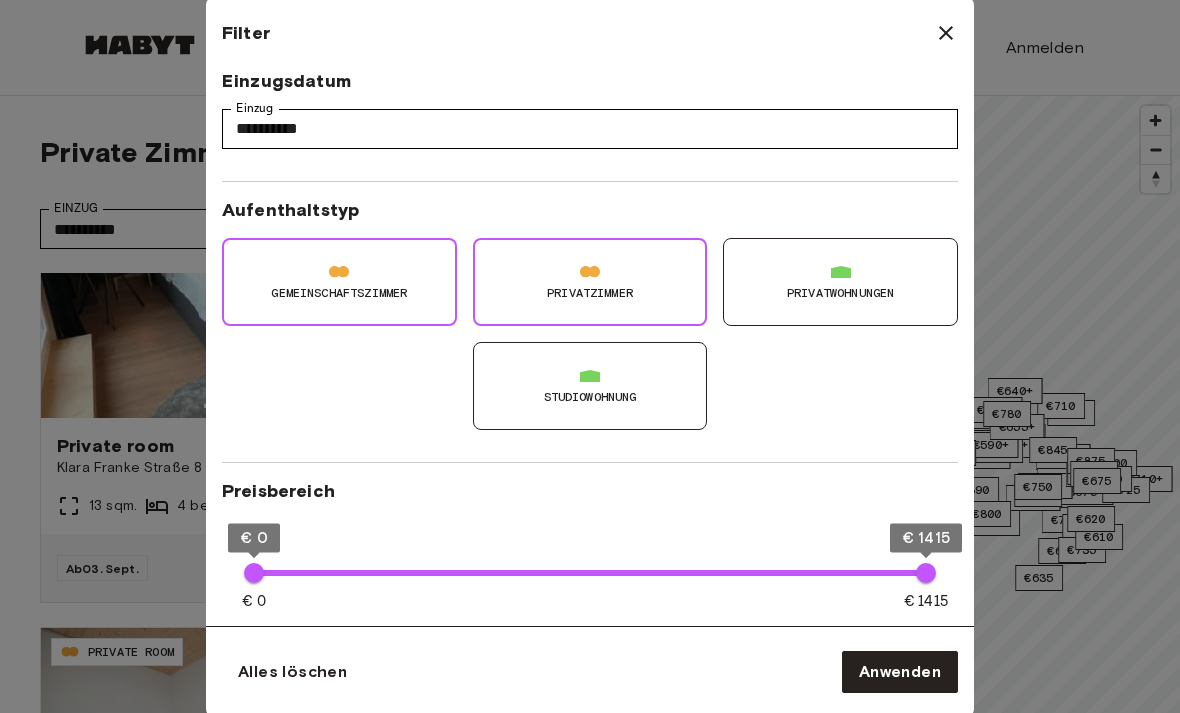 scroll, scrollTop: 0, scrollLeft: 0, axis: both 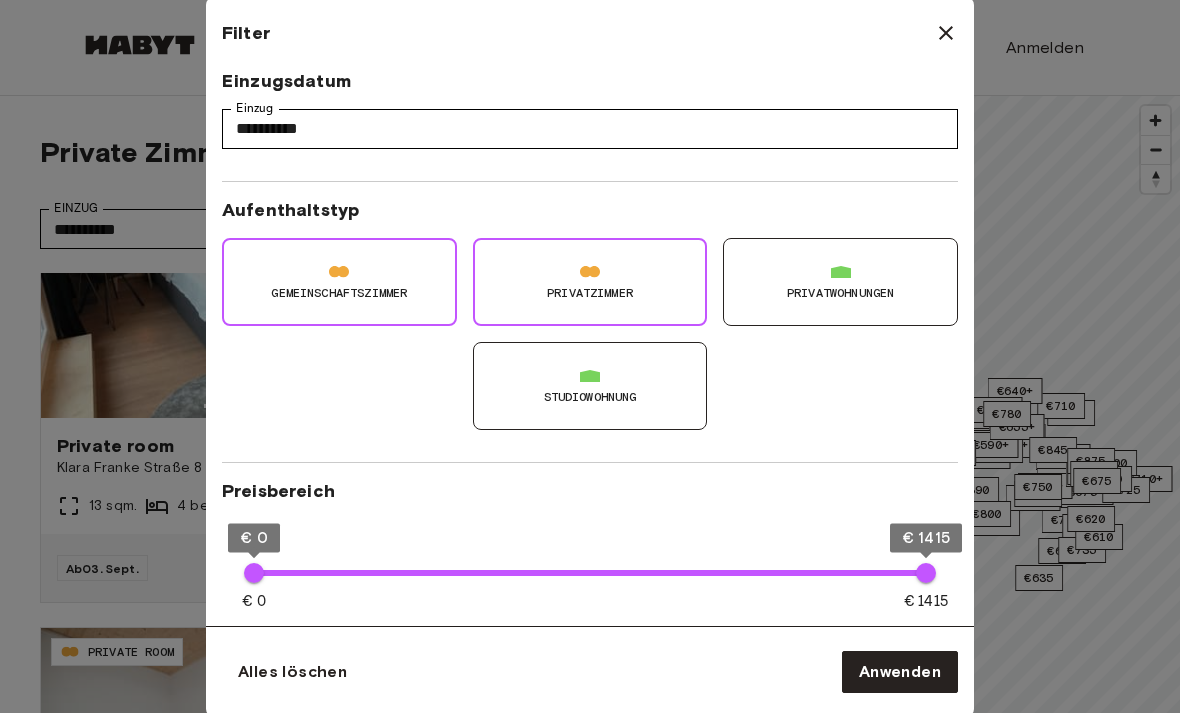 click at bounding box center [946, 33] 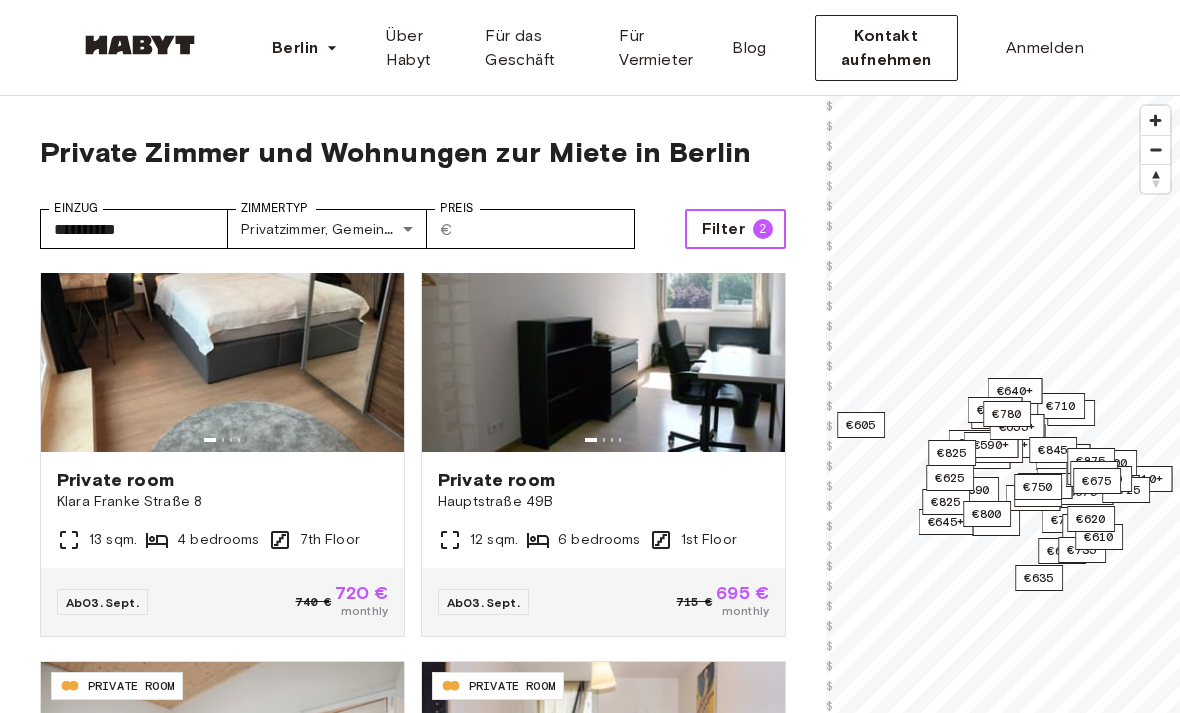scroll, scrollTop: 1440, scrollLeft: 0, axis: vertical 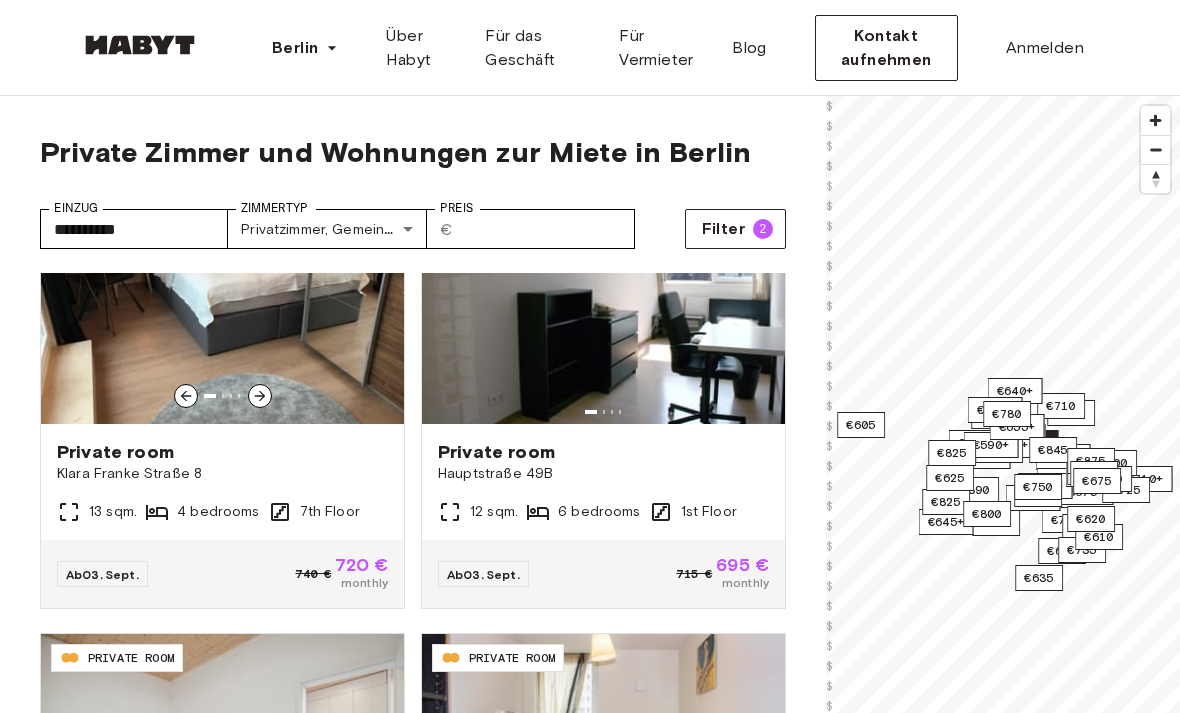 click on "Private room" at bounding box center (222, 452) 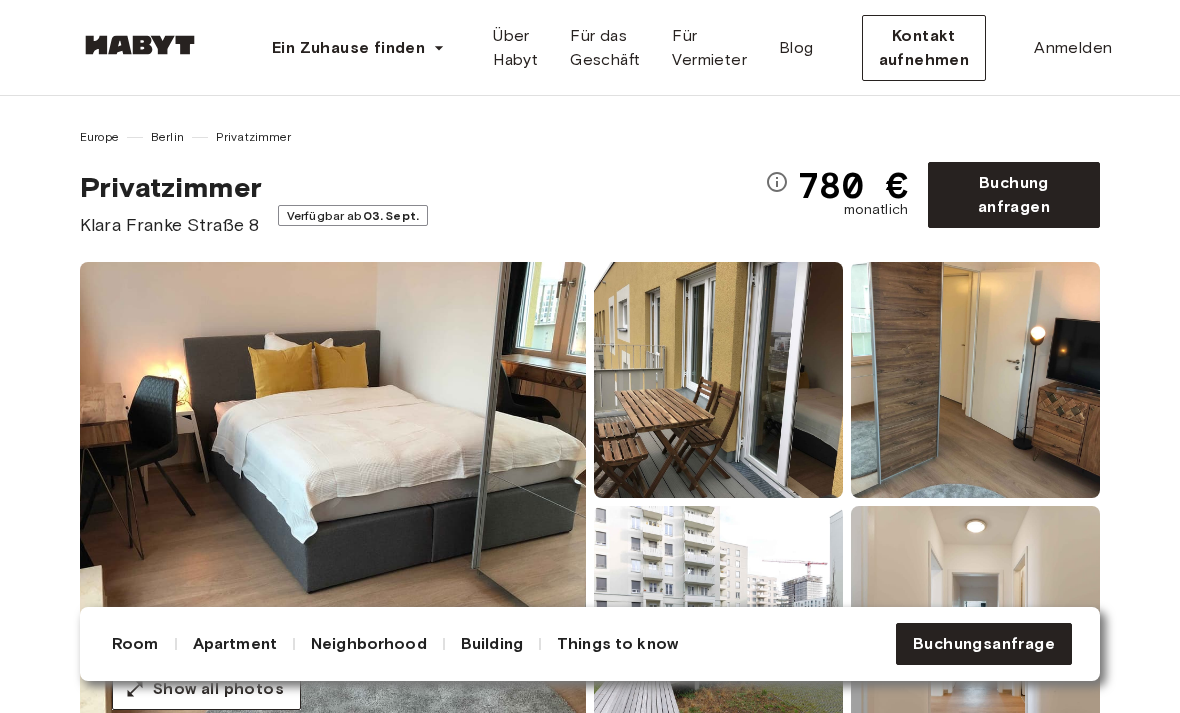 scroll, scrollTop: 0, scrollLeft: 0, axis: both 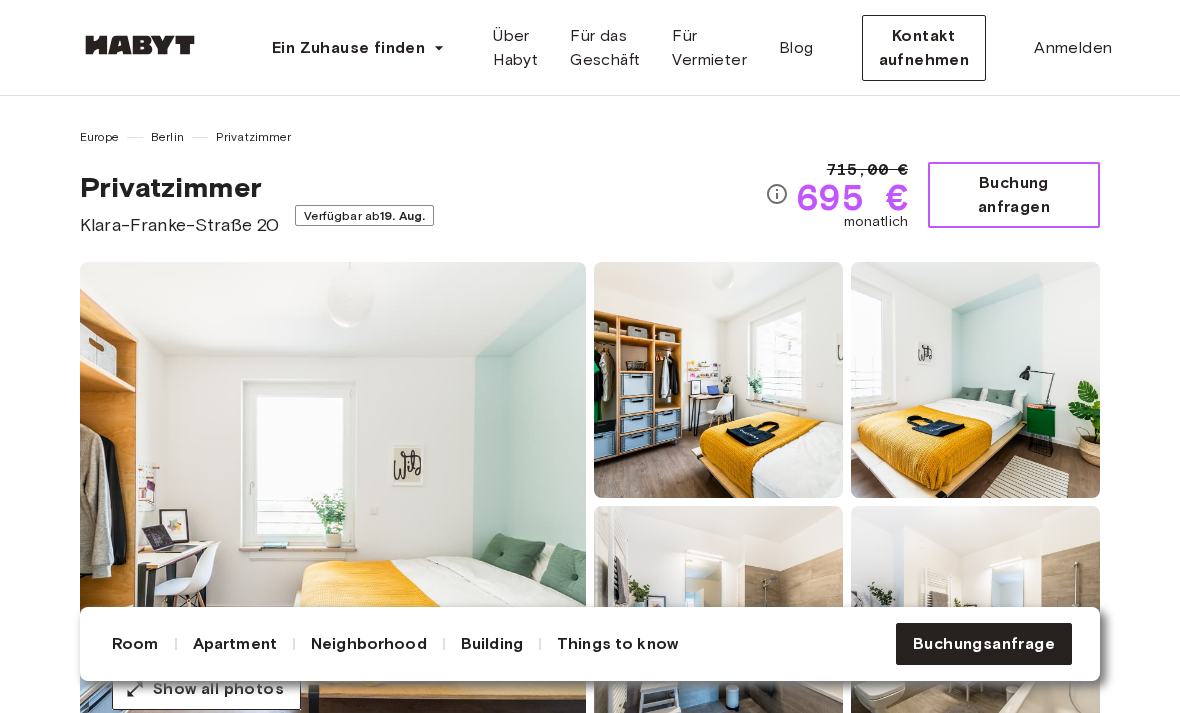 click on "Buchung anfragen" at bounding box center (1014, 195) 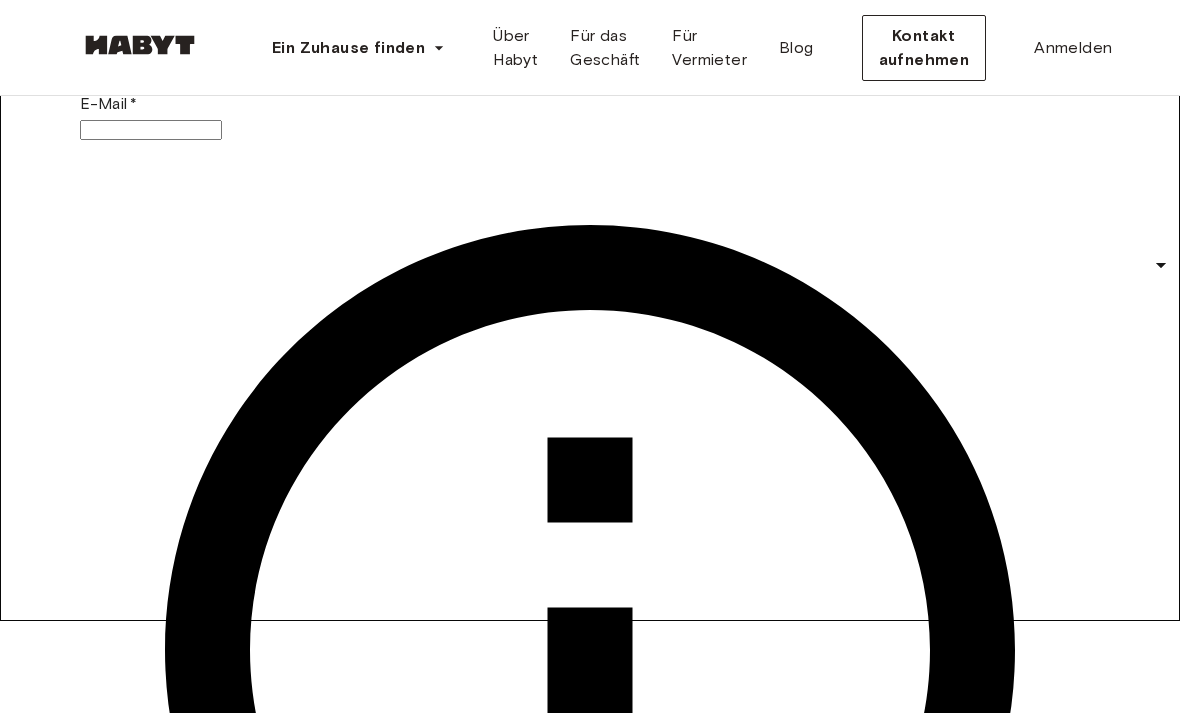 scroll, scrollTop: 92, scrollLeft: 0, axis: vertical 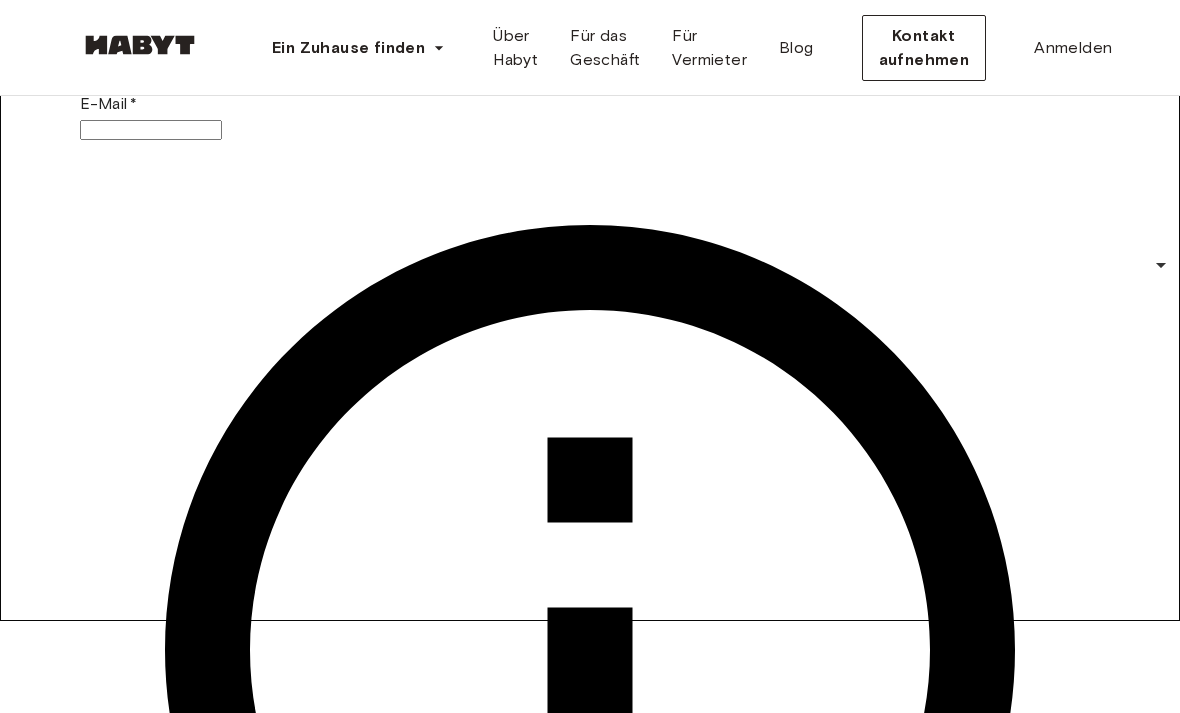 click at bounding box center (590, 5793) 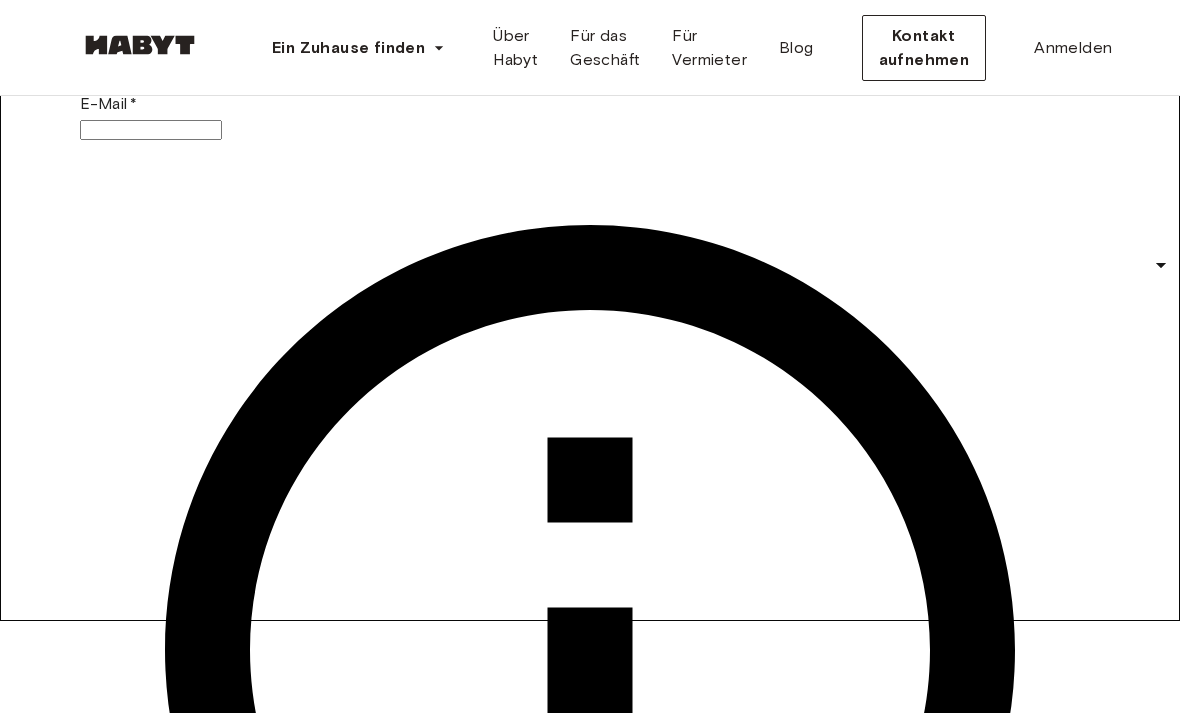 click on "Ein Zuhause finden Europe Amsterdam Berlin Frankfurt Hamburg Lissabon Madrid Mailand Modena Paris Turin München Rotterdam Stuttgart Düsseldorf Köln Zürich Den Haag Graz Brüssel Leipzig Asia Hongkong Singapur Seoul Phuket Tokyo Über Habyt Für das Geschäft Für Vermieter Blog Kontakt aufnehmen Anmelden Back to room details Privatzimmer in Berlin, Mitte Kontodetails E-Mail   * E-Mail   * Telefonnummer   * Telefonnummer   * Vorname   * Vorname   * Nachname   * Nachname   * Personal details Adresse   * Adresse   * Postleitzahl Postleitzahl Stadt   * Stadt   * Land *   * Land *   * Geburtsdatum   * Geburtsdatum   * Beschäftigungsstatus   * ​ Beschäftigungsstatus   * Monatseinkommen   * ​ Monatseinkommen   * Geschlecht   * ​ Geschlecht   * Special requests Comments * Comments Ich stimme Habyts  Allgemeinen Geschäftsbedingungen  und  Datenschutzrichtlinie  zu Bewerbung bestätigen You won't be charged today Haben Sie weitere Fragen? Hilfezentrum Kaution  zu" at bounding box center [590, 2329] 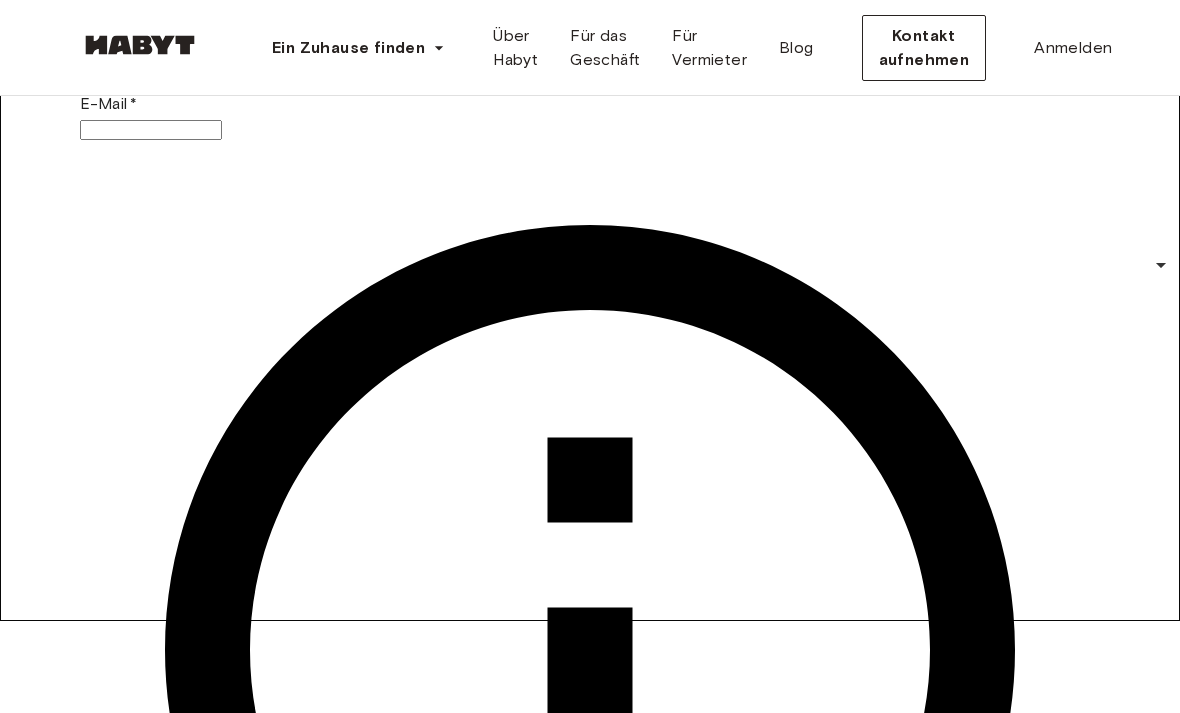 click at bounding box center [590, 5793] 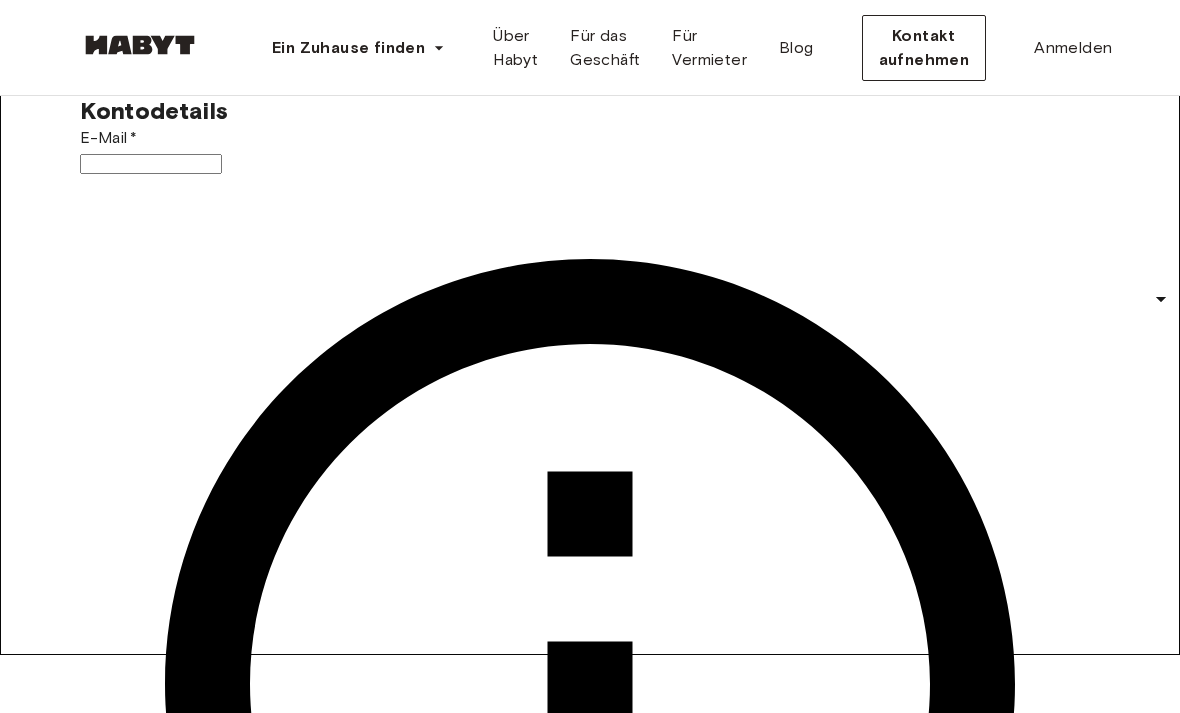 scroll, scrollTop: 0, scrollLeft: 0, axis: both 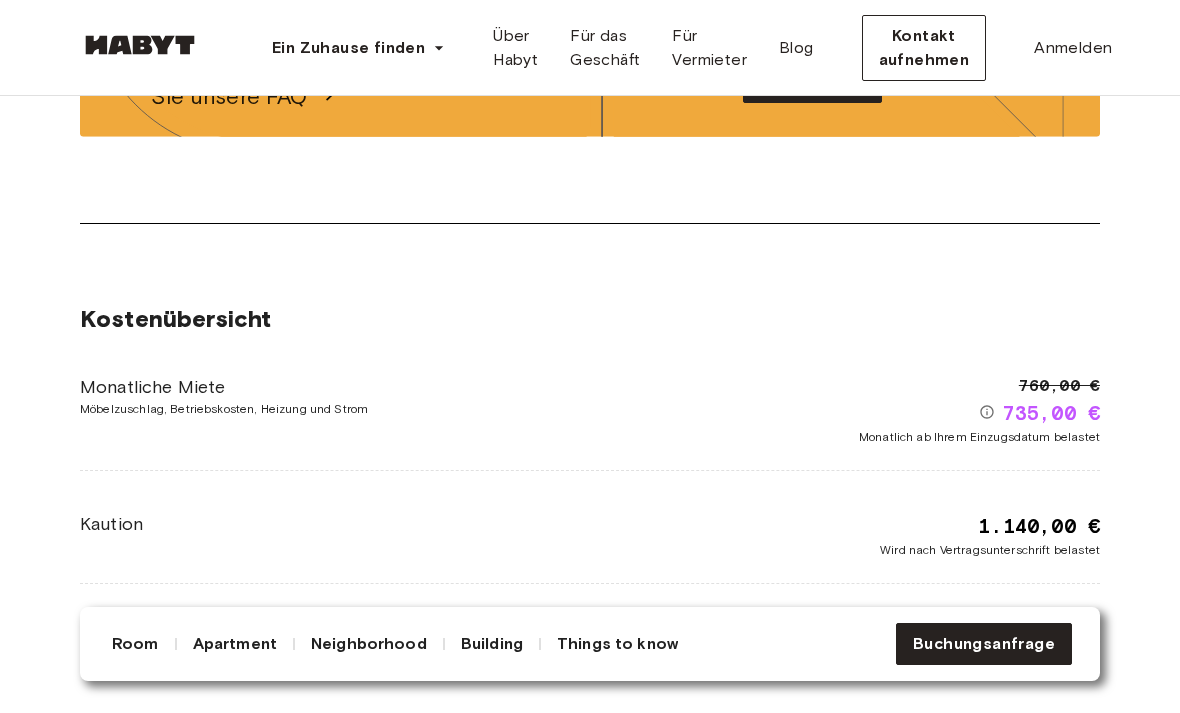 click on "735,00 €" at bounding box center (1039, 413) 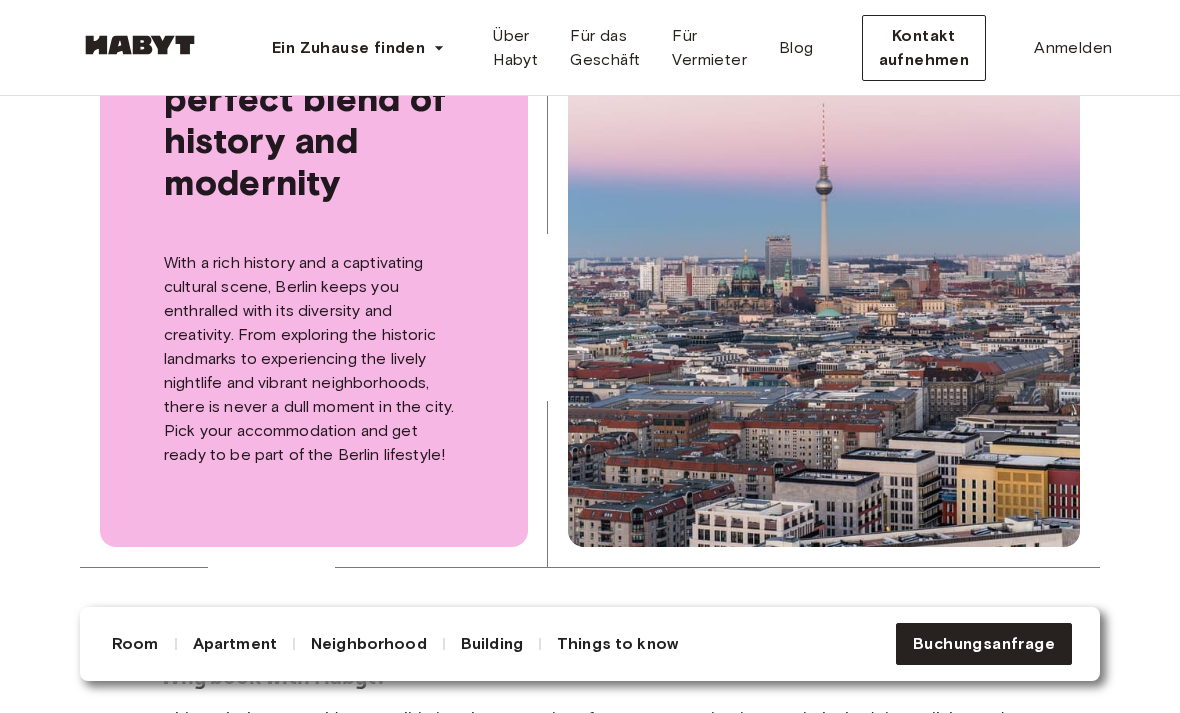 scroll, scrollTop: 4089, scrollLeft: 0, axis: vertical 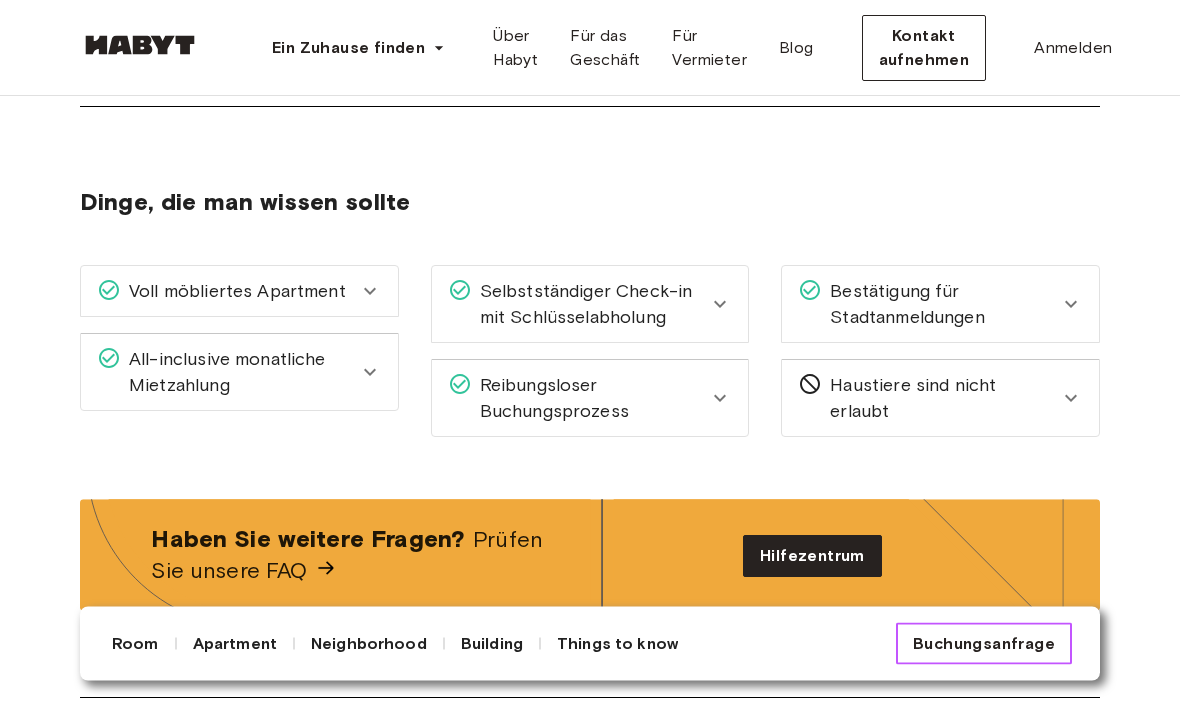 click on "Buchungsanfrage" at bounding box center [984, 644] 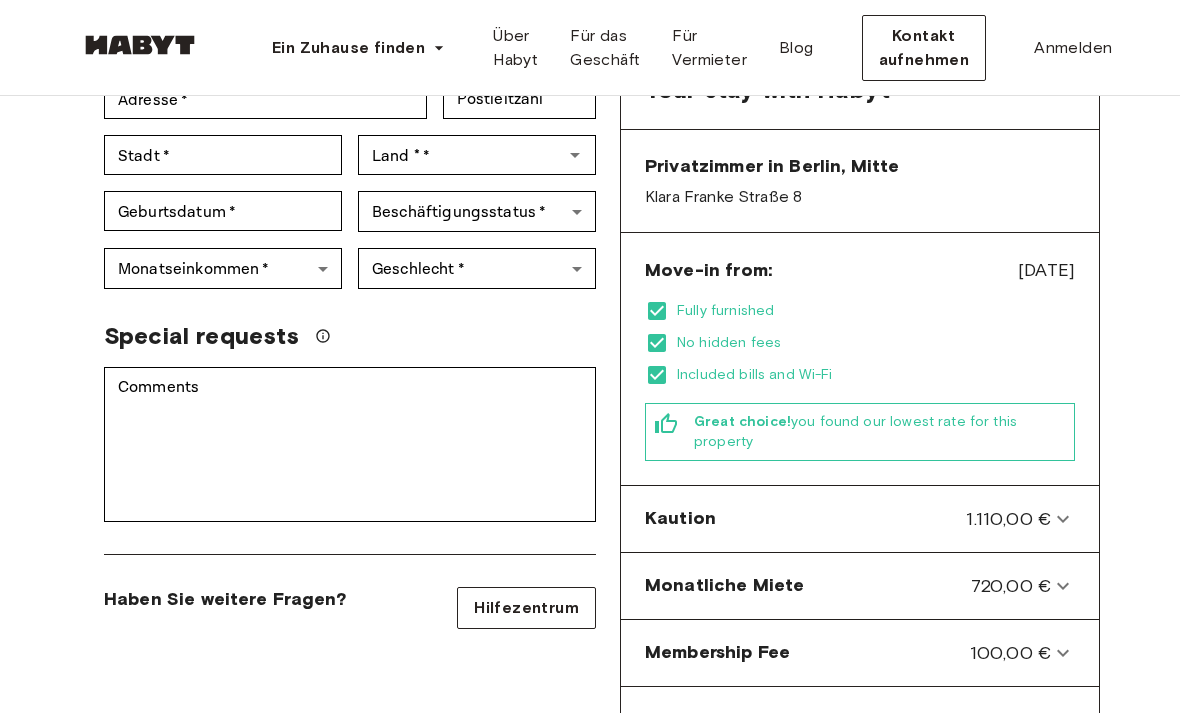 scroll, scrollTop: 397, scrollLeft: 0, axis: vertical 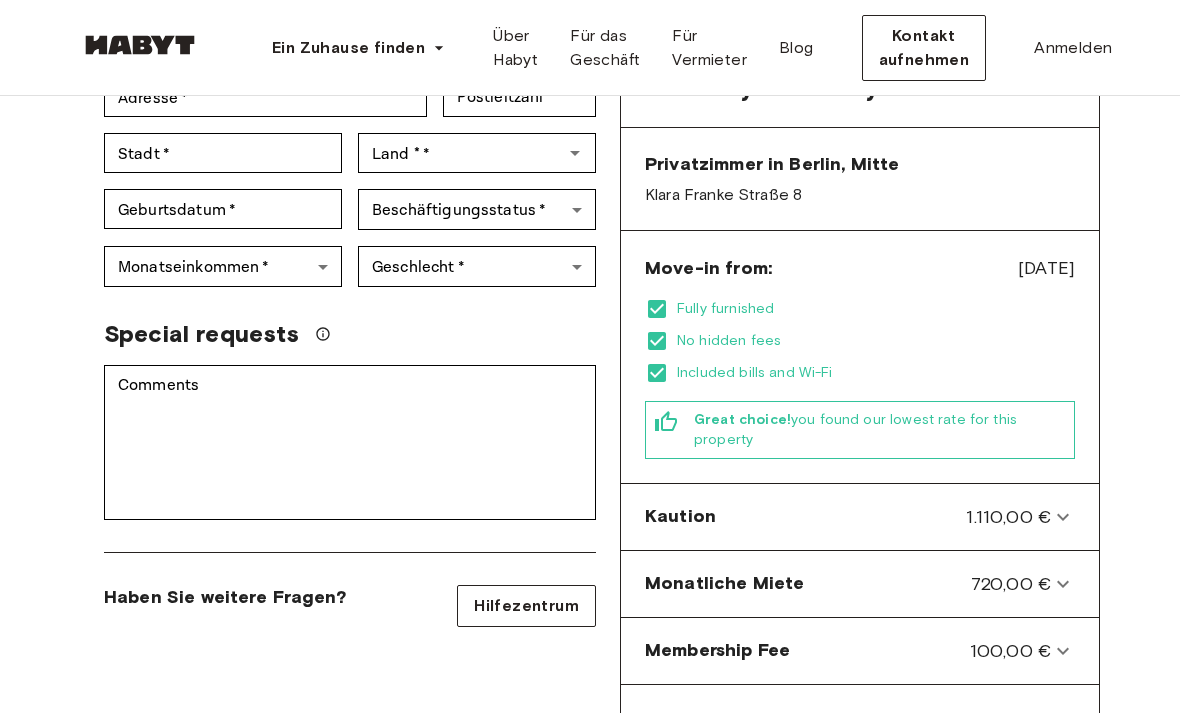 click on "[DATE]" at bounding box center [1046, 268] 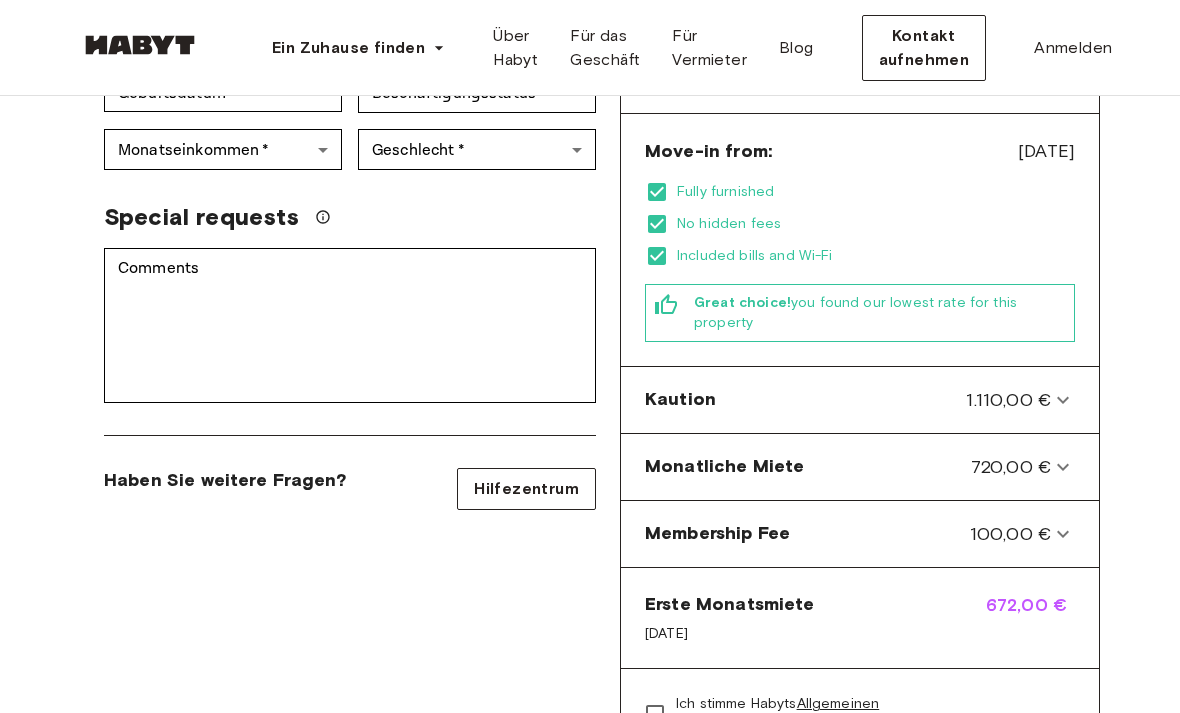 scroll, scrollTop: 512, scrollLeft: 0, axis: vertical 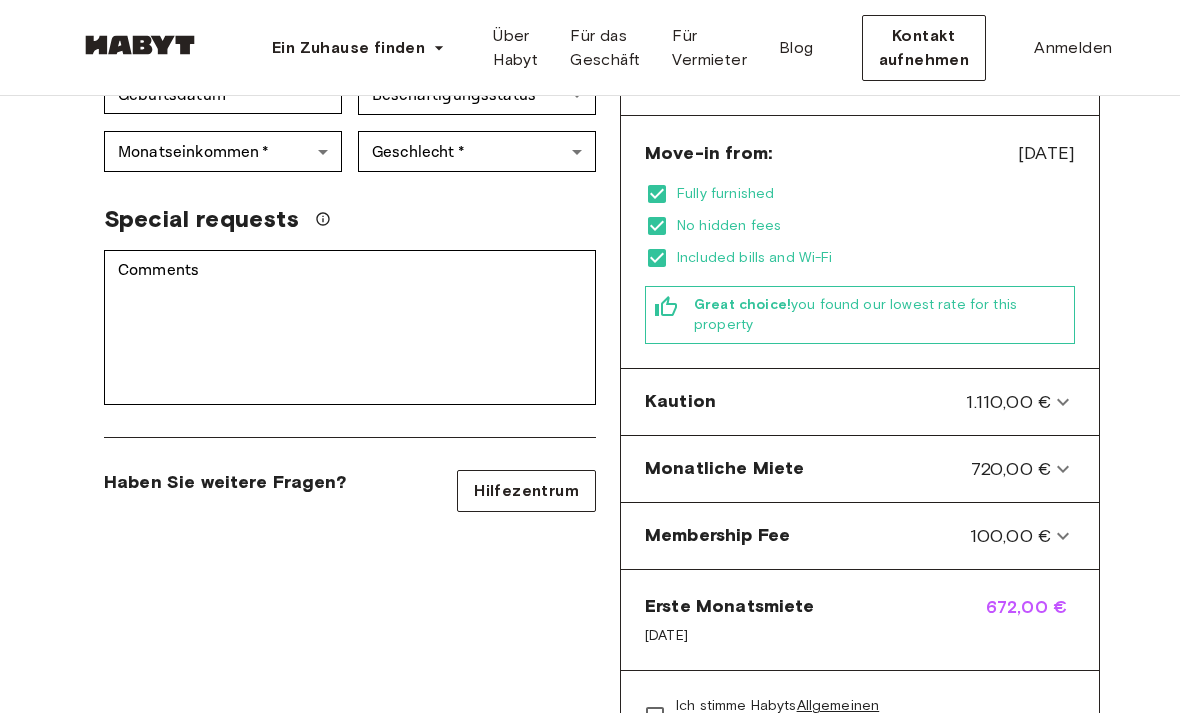 click on "Comments * Comments" at bounding box center (342, 319) 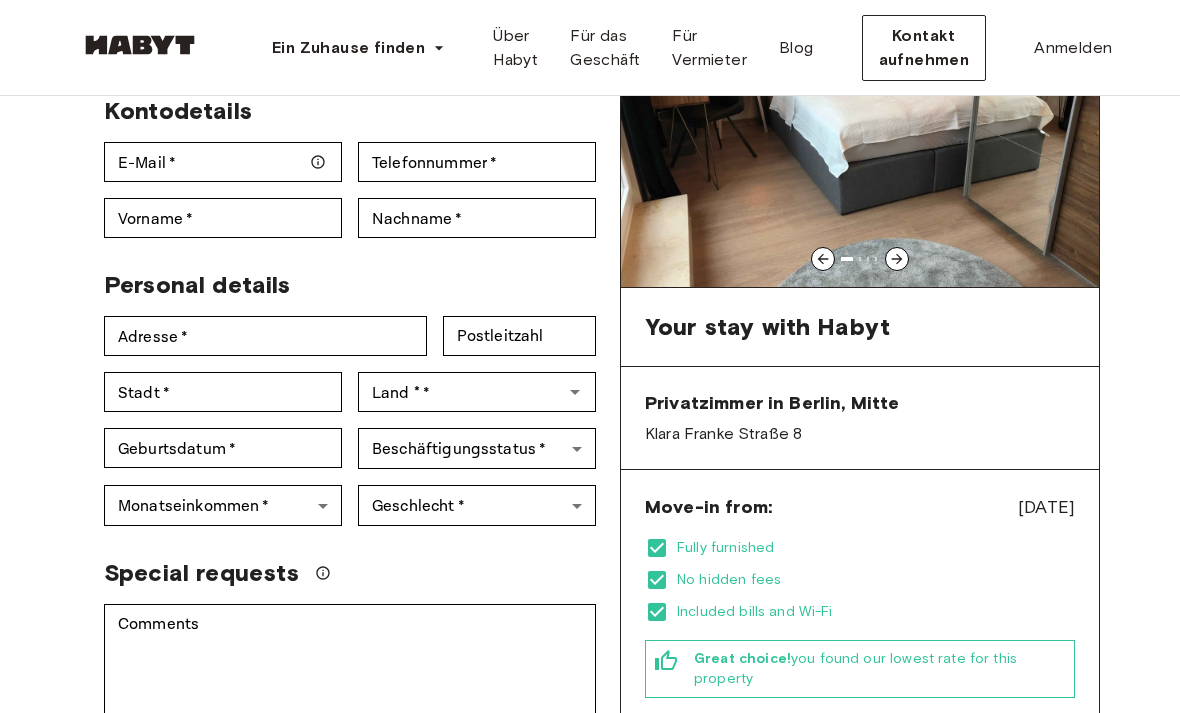 scroll, scrollTop: 0, scrollLeft: 0, axis: both 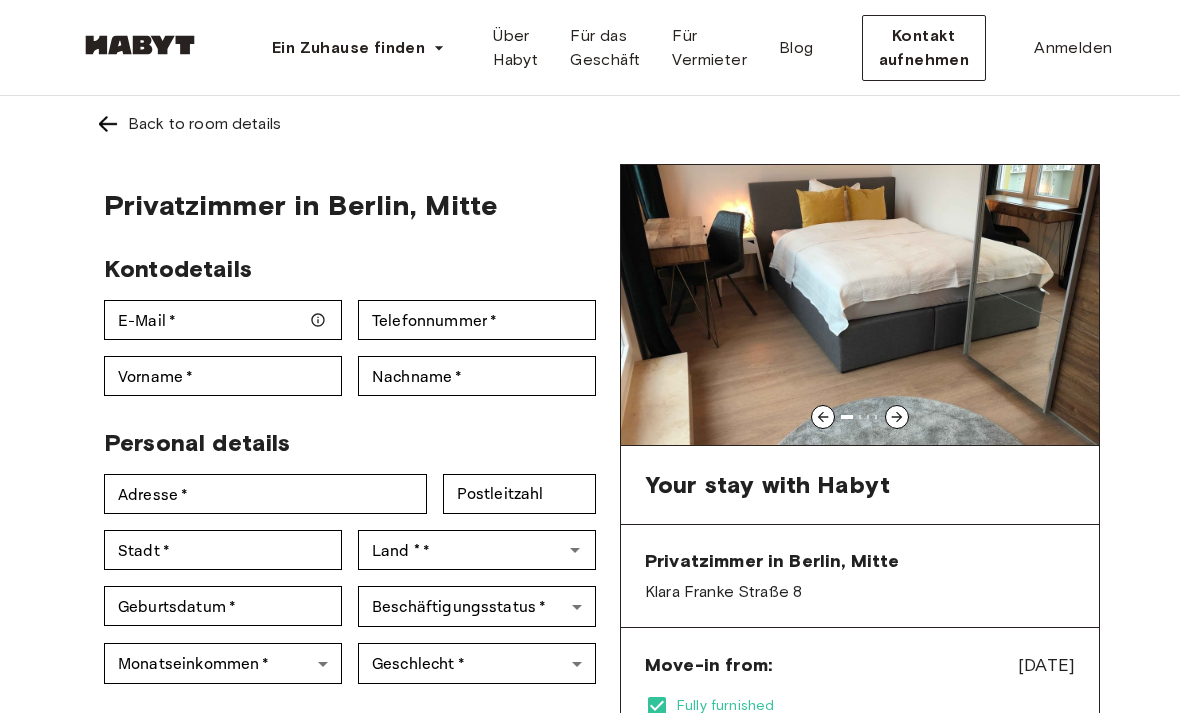 click at bounding box center (897, 417) 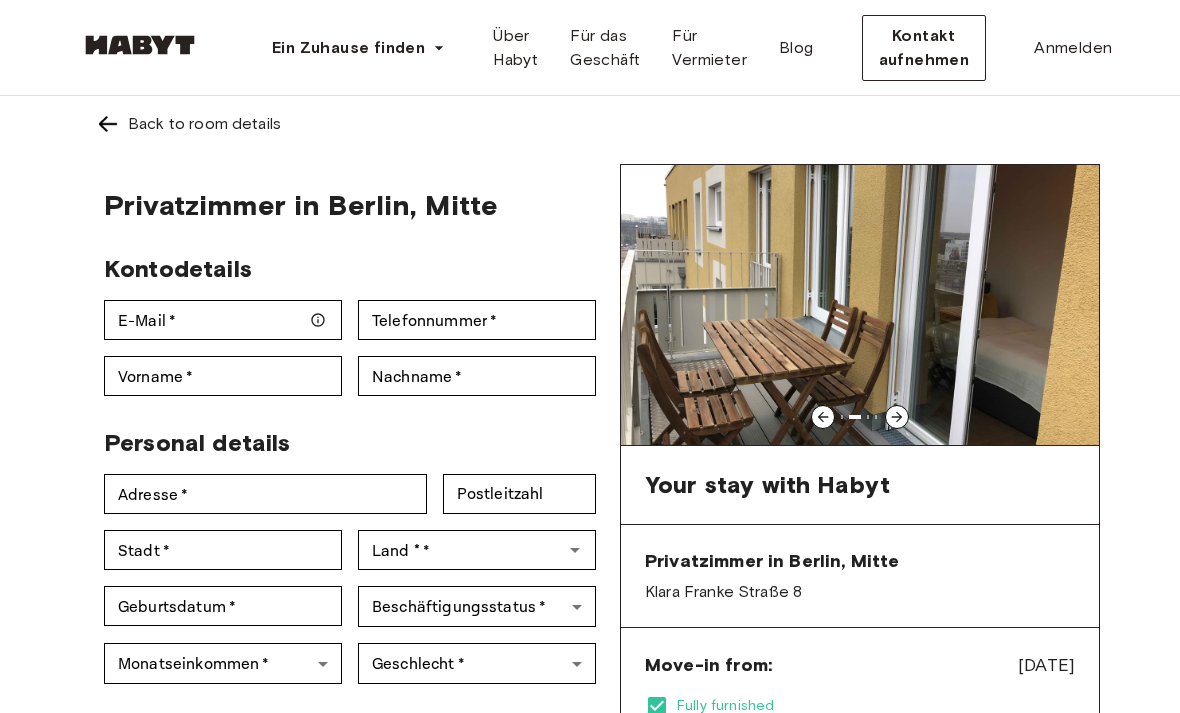 click 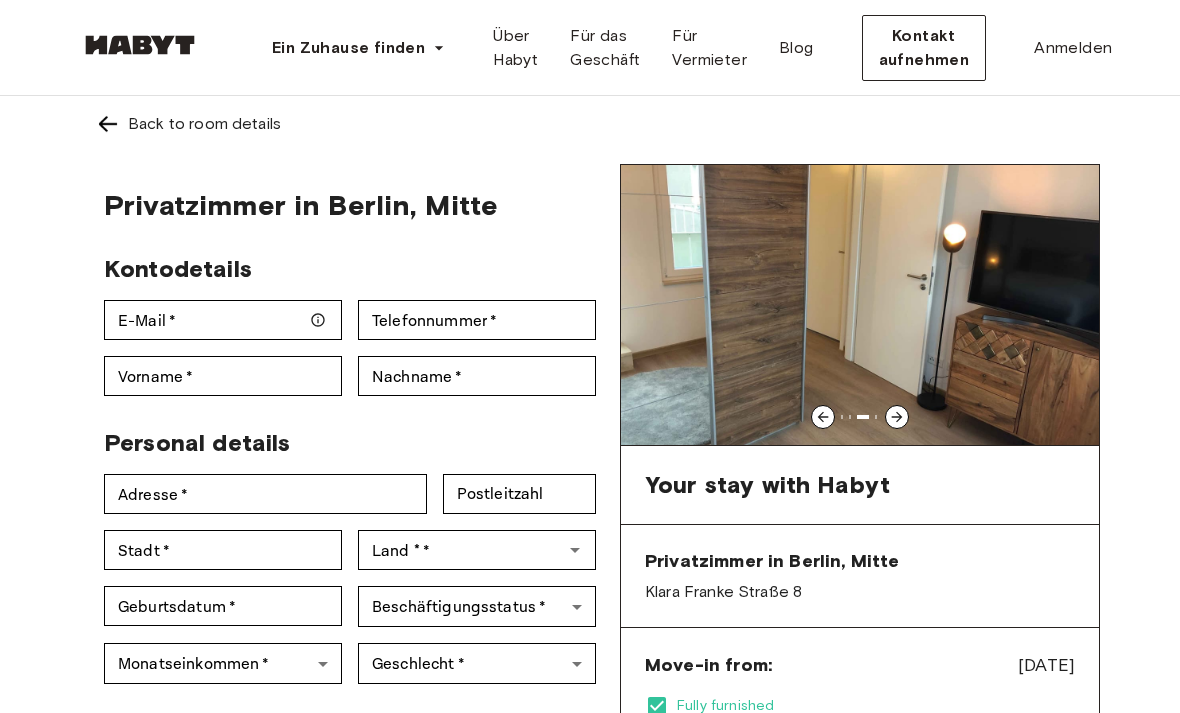 click 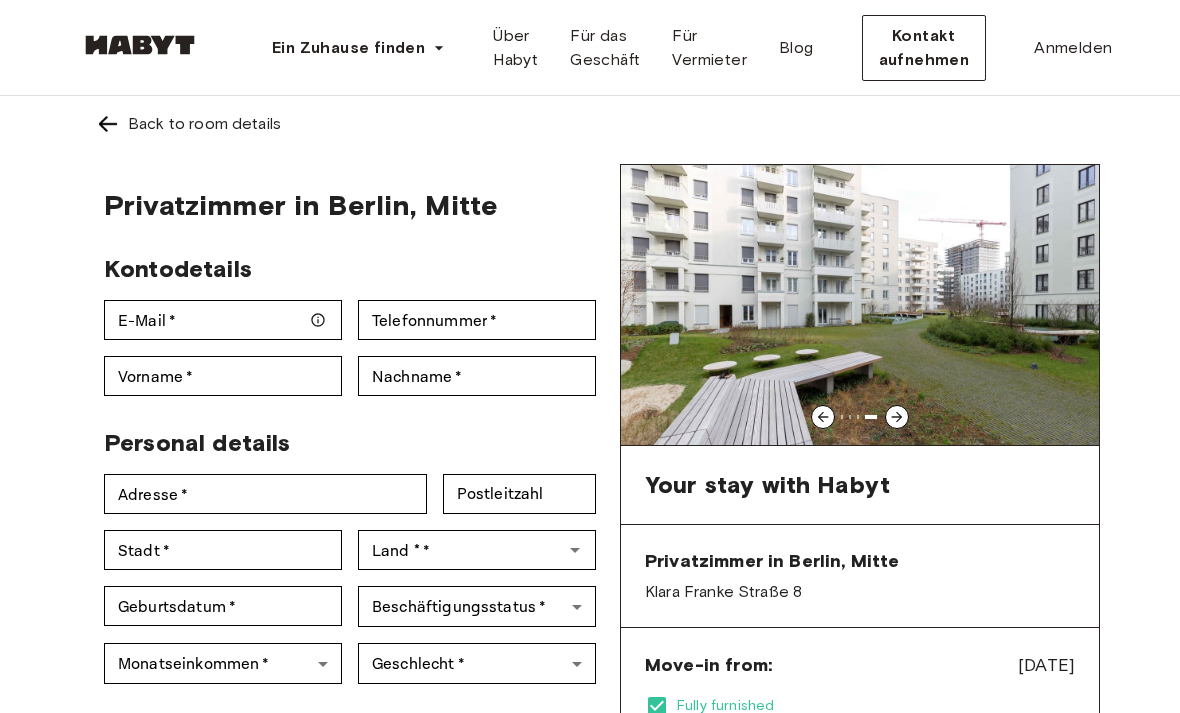 click 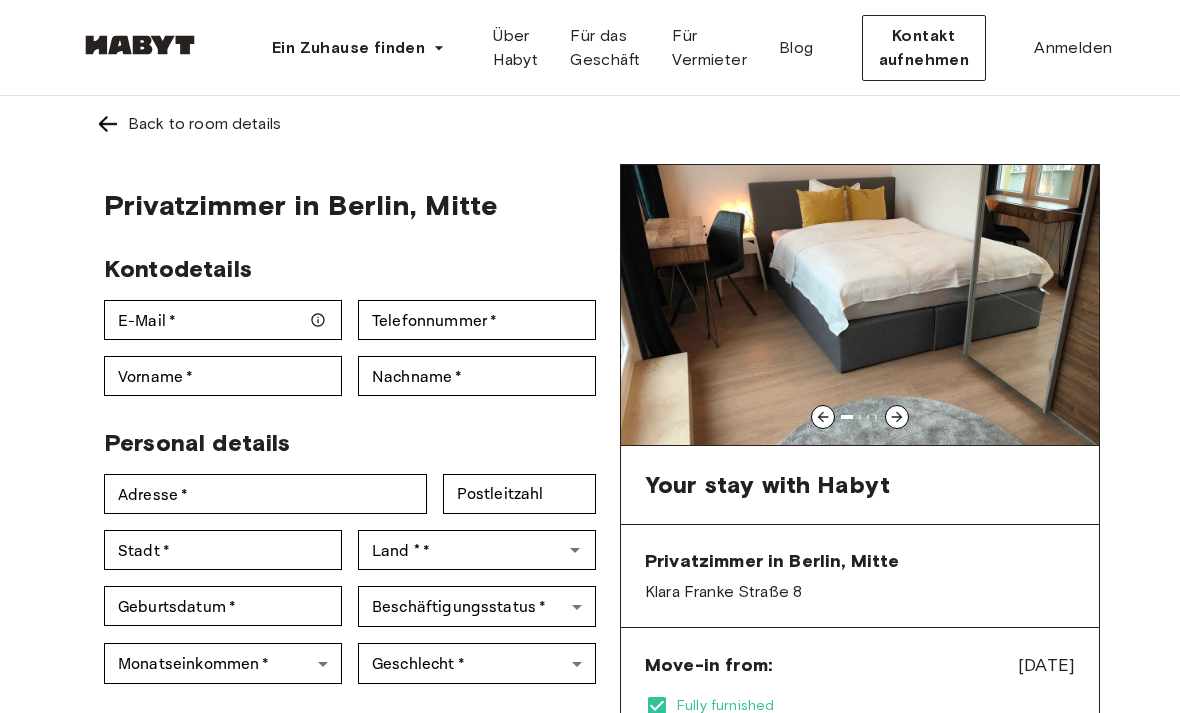 click at bounding box center (860, 305) 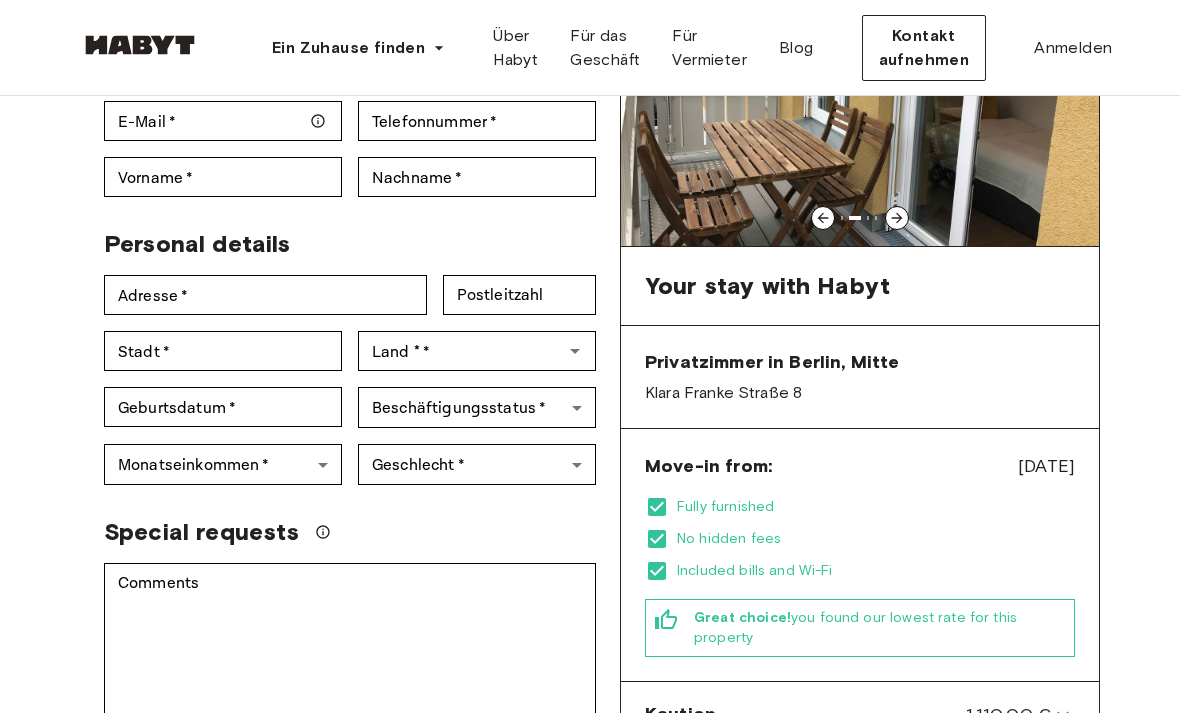 scroll, scrollTop: 259, scrollLeft: 0, axis: vertical 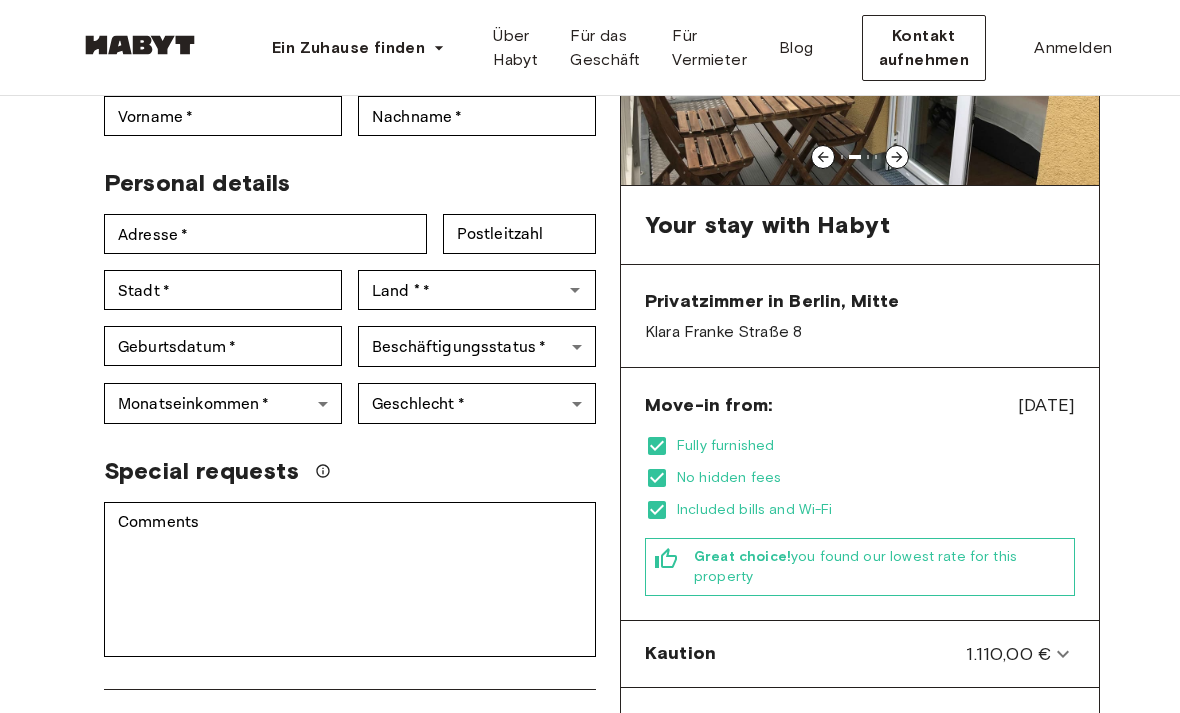 click on "Ein Zuhause finden Europe [CITY] [CITY] [CITY] [CITY] [CITY] [CITY] [CITY] [CITY] [CITY] [CITY] [CITY] [CITY] [CITY] [CITY] [CITY] Asia [CITY] [CITY] [CITY] [CITY] Über Habyt Für das Geschäft Für Vermieter Blog Kontakt aufnehmen Anmelden Back to room details Privatzimmer in [CITY], [CITY] Kontodetails E-Mail   * E-Mail   * Telefonnummer   * Telefonnummer   * Vorname   * [FIRST] Nachname   * [LAST]   * Personal details Adresse   * [ADDRESS] Postleitzahl [ZIP] Postleitzahl [ZIP] Stadt   * [CITY] Stadt   * [CITY] Land *   * [COUNTRY] Land *   * [COUNTRY] Geburtsdatum   * [DATE] Geburtsdatum   * [DATE] Beschäftigungsstatus   * ​ Beschäftigungsstatus   * Monatseinkommen   * ​ Monatseinkommen   * Geschlecht   * ​ Geschlecht   * Special requests Comments * Comments Ich stimme Habyts  Allgemeinen Geschäftsbedingungen  und  Datenschutzrichtlinie  zu Bewerbung bestätigen You won't be charged today Haben Sie weitere Fragen? Hilfezentrum [DATE]" at bounding box center (590, 918) 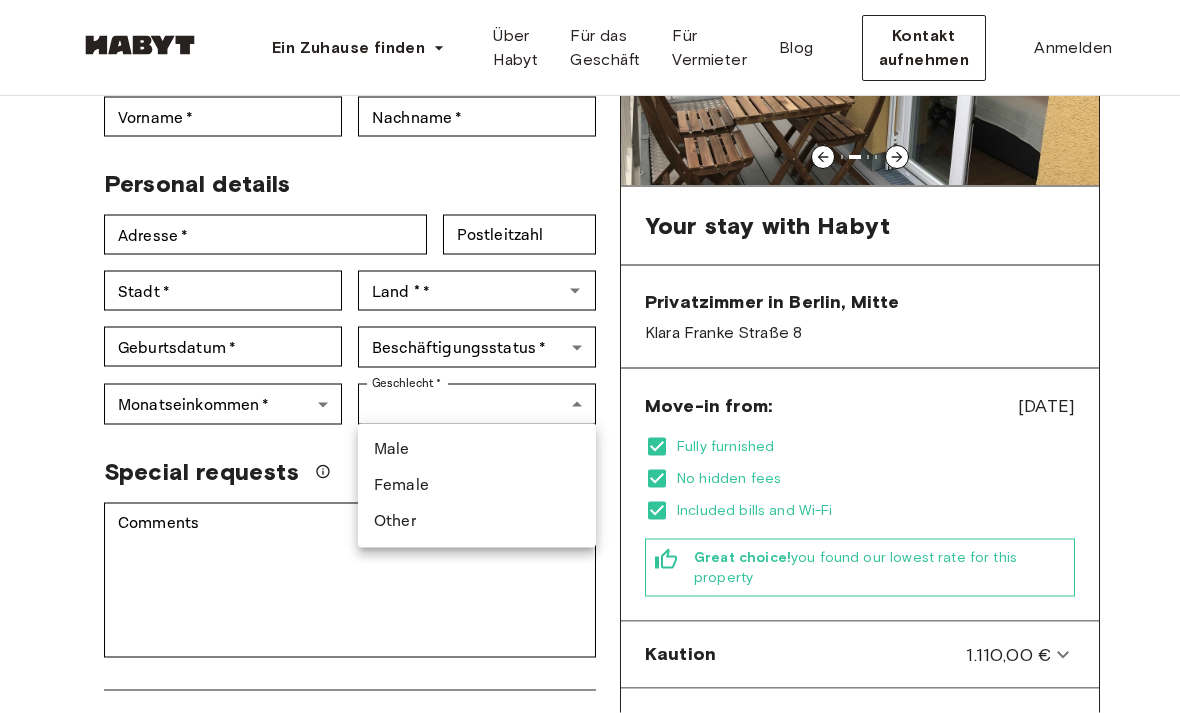 scroll, scrollTop: 260, scrollLeft: 0, axis: vertical 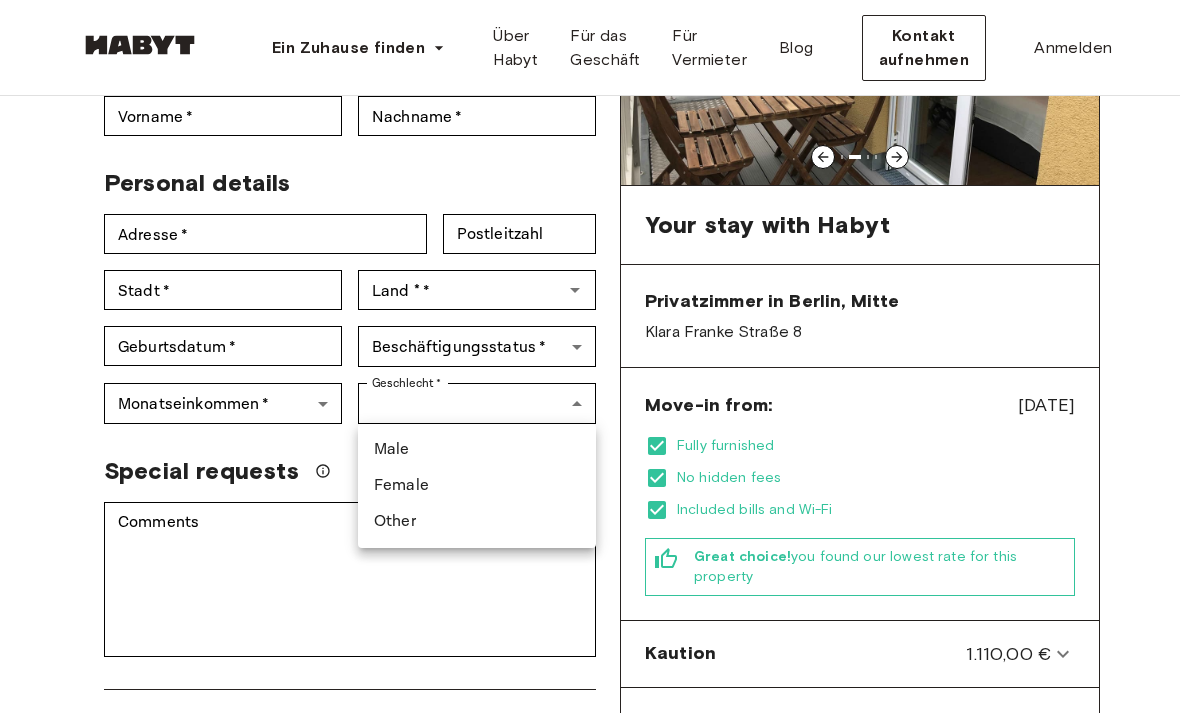 click on "Male" at bounding box center (477, 450) 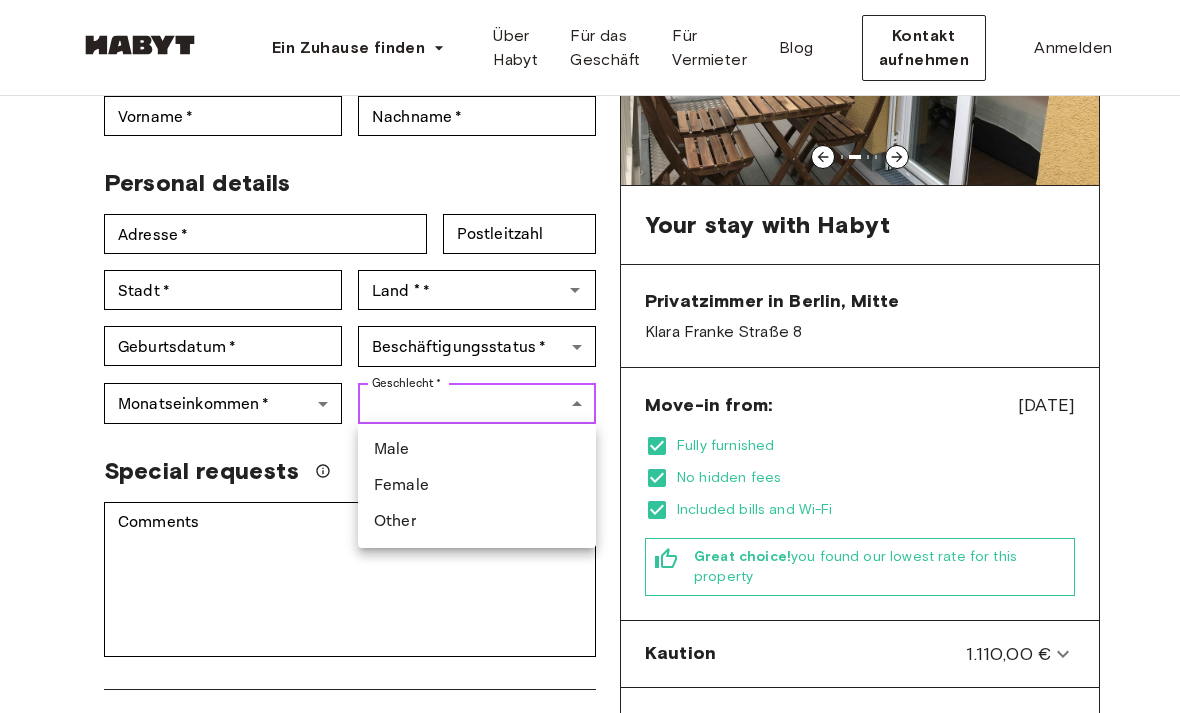 type on "****" 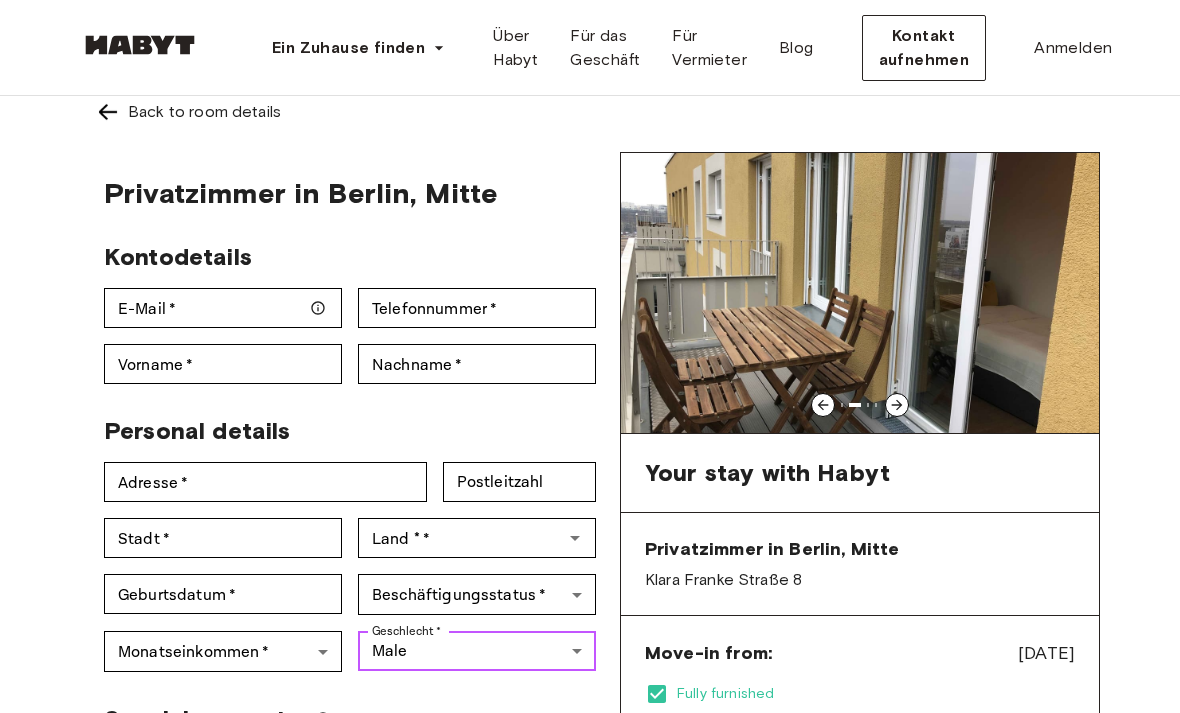 scroll, scrollTop: 7, scrollLeft: 0, axis: vertical 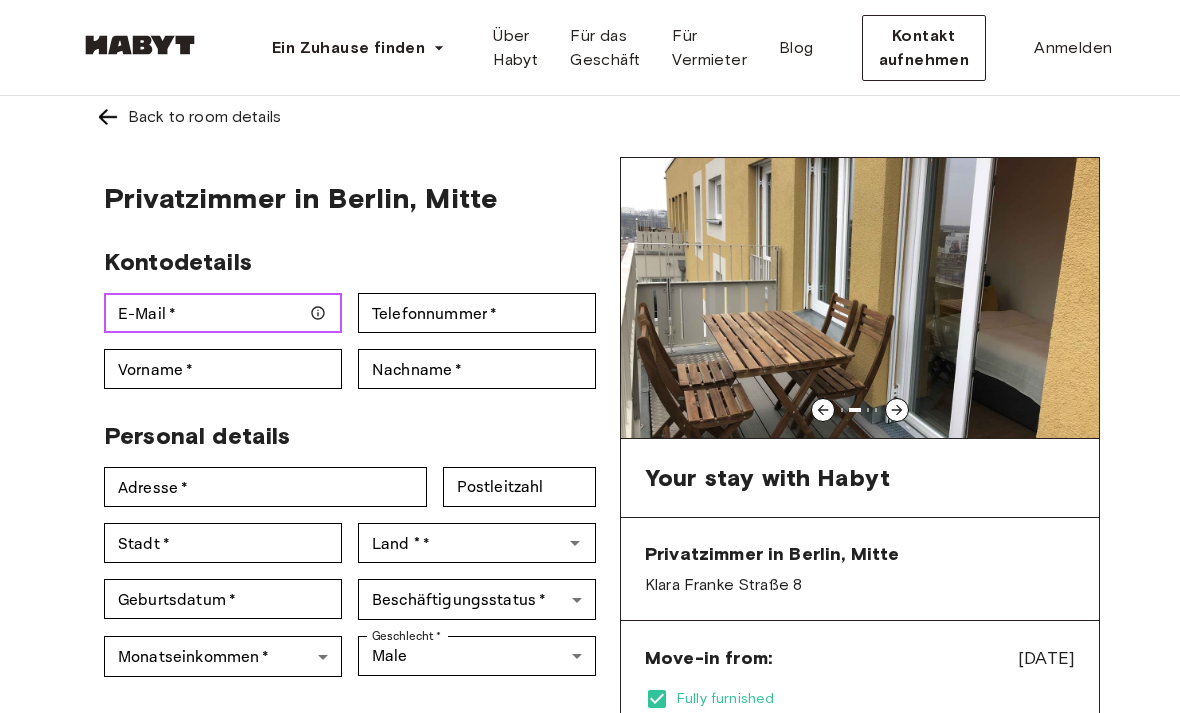 click on "E-Mail   *" at bounding box center (223, 313) 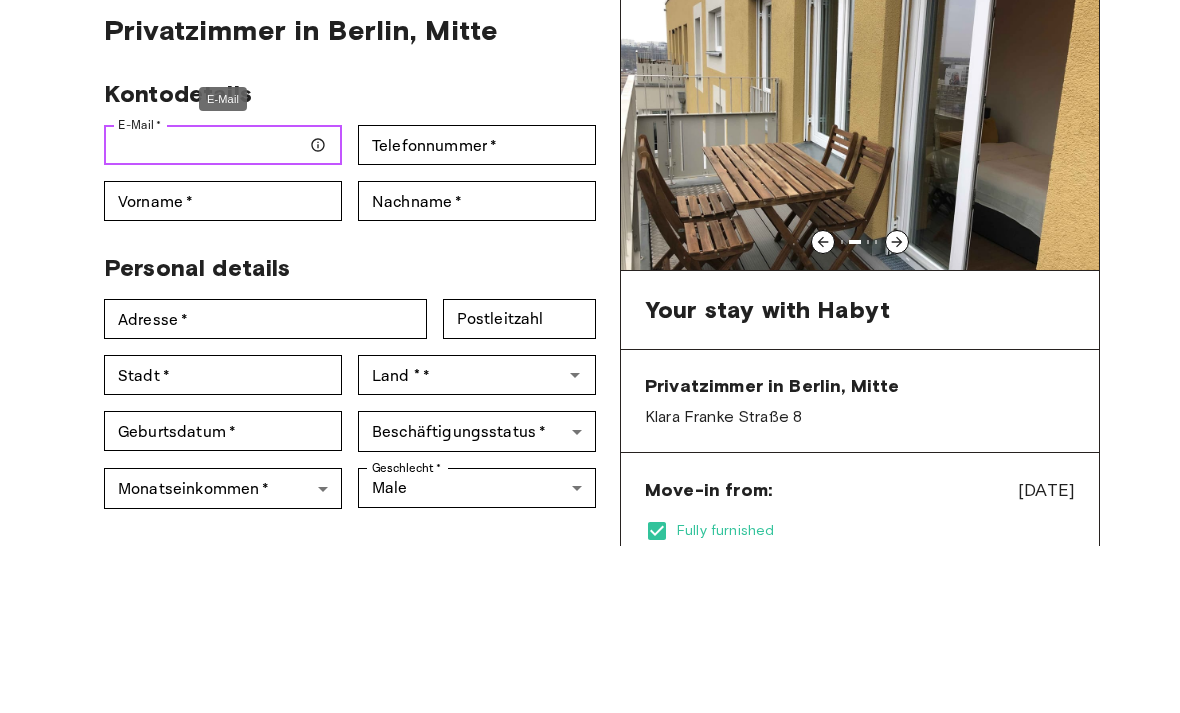 click on "E-Mail   *" at bounding box center [223, 313] 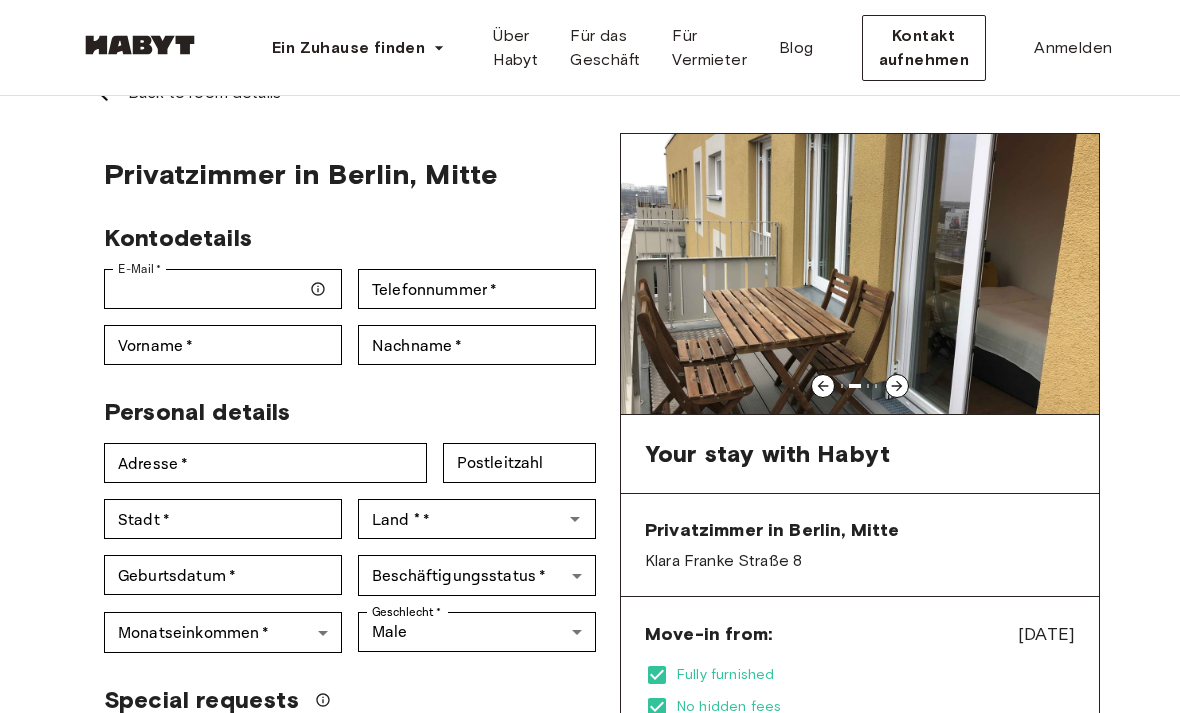 scroll, scrollTop: 0, scrollLeft: 0, axis: both 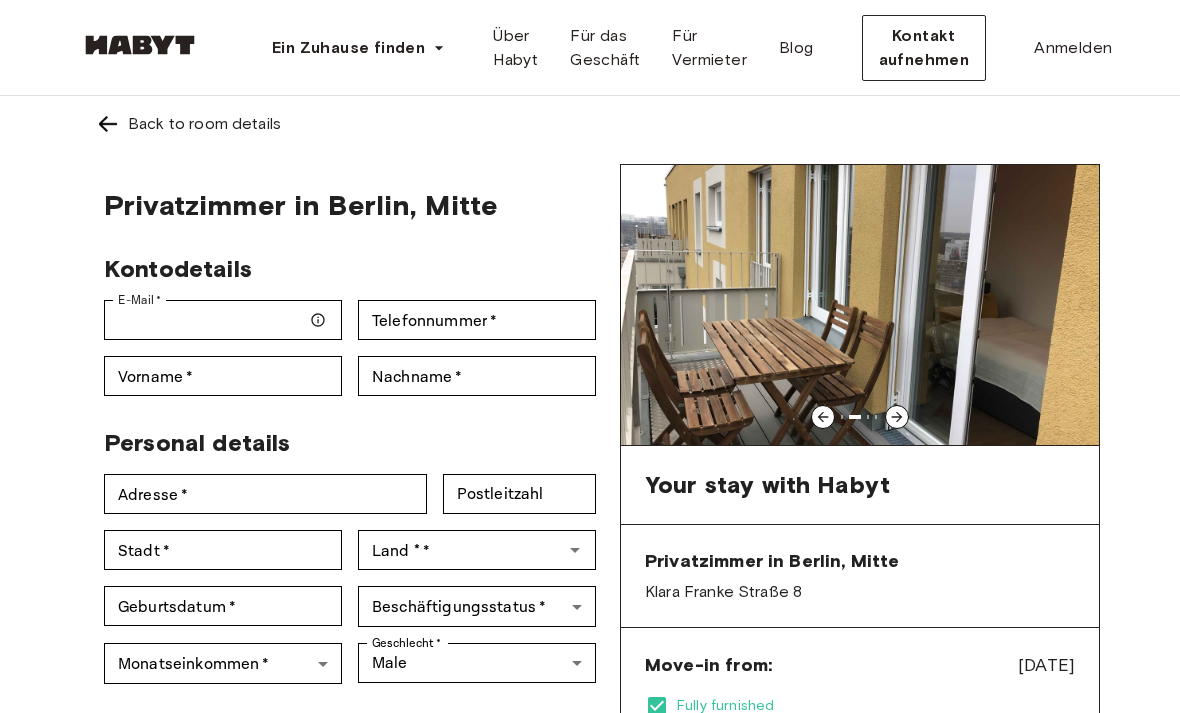 click at bounding box center (108, 124) 